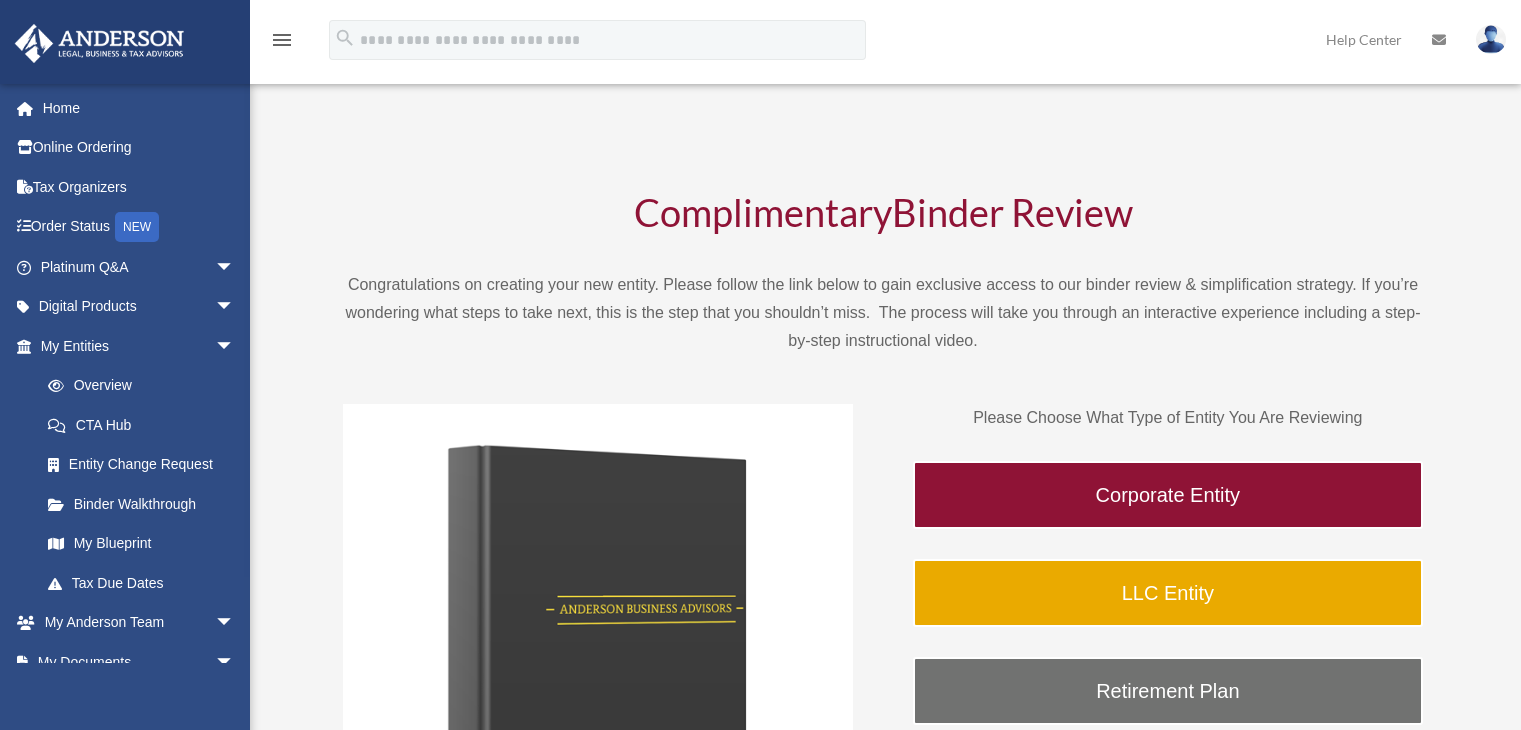 scroll, scrollTop: 0, scrollLeft: 0, axis: both 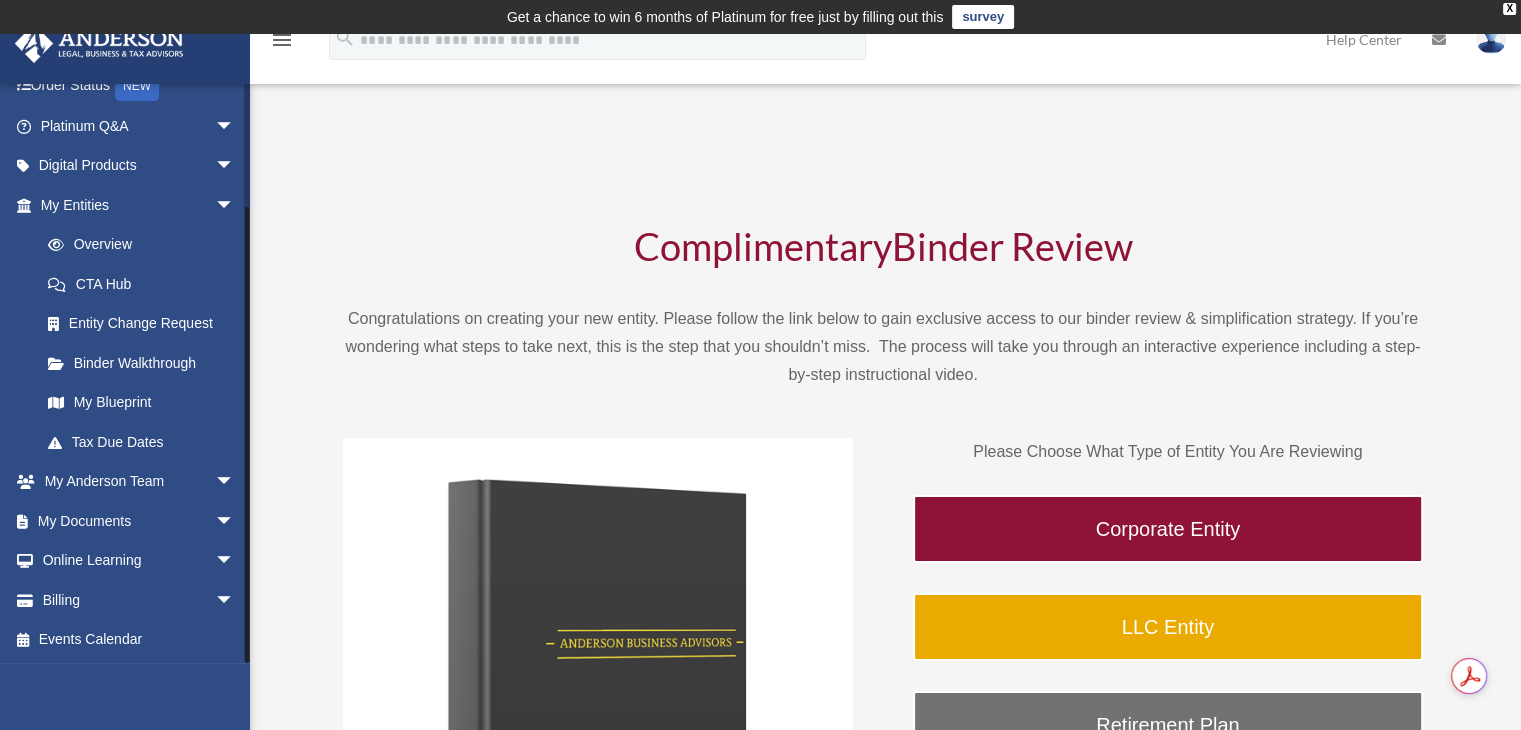 drag, startPoint x: 247, startPoint y: 433, endPoint x: 258, endPoint y: 634, distance: 201.30077 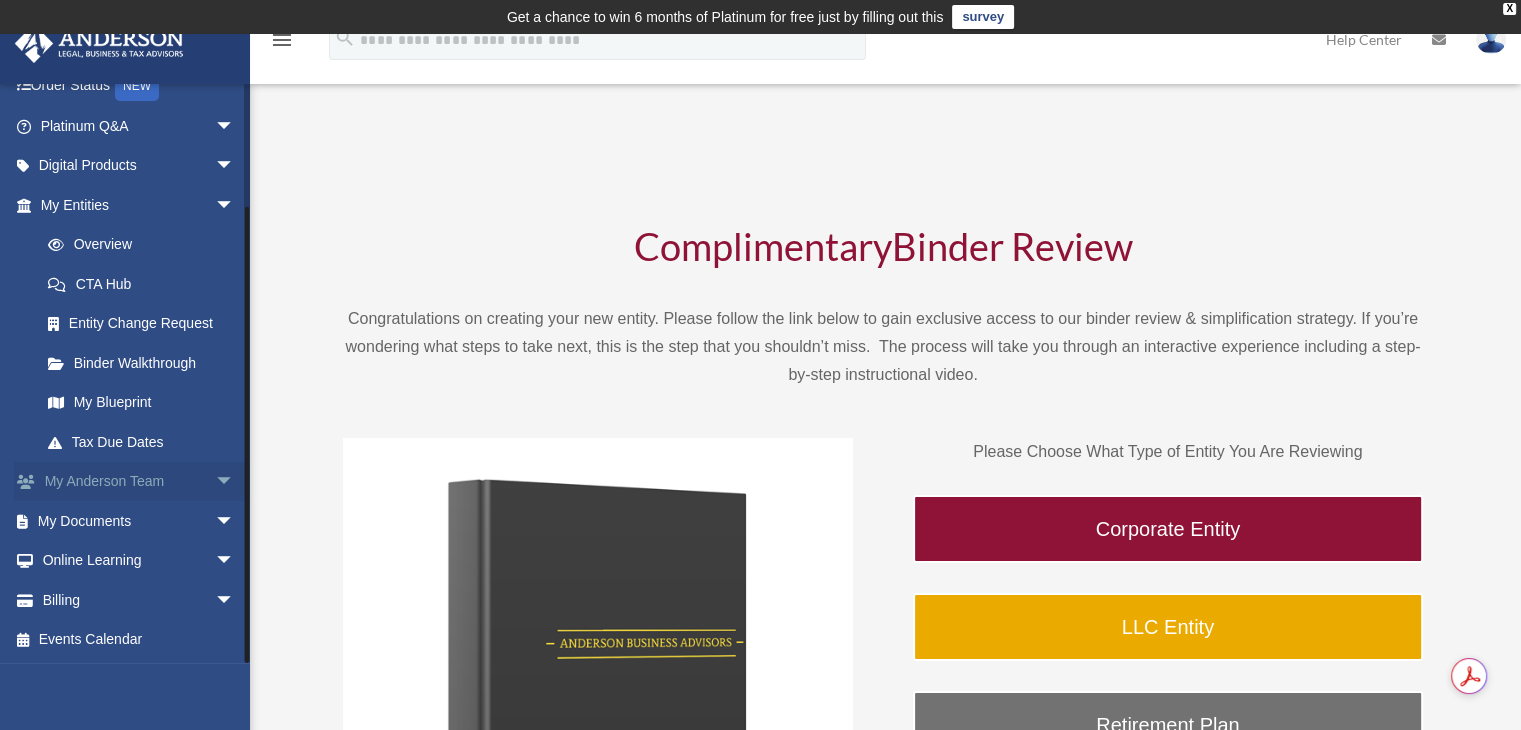 click on "My Anderson Team arrow_drop_down" at bounding box center [139, 482] 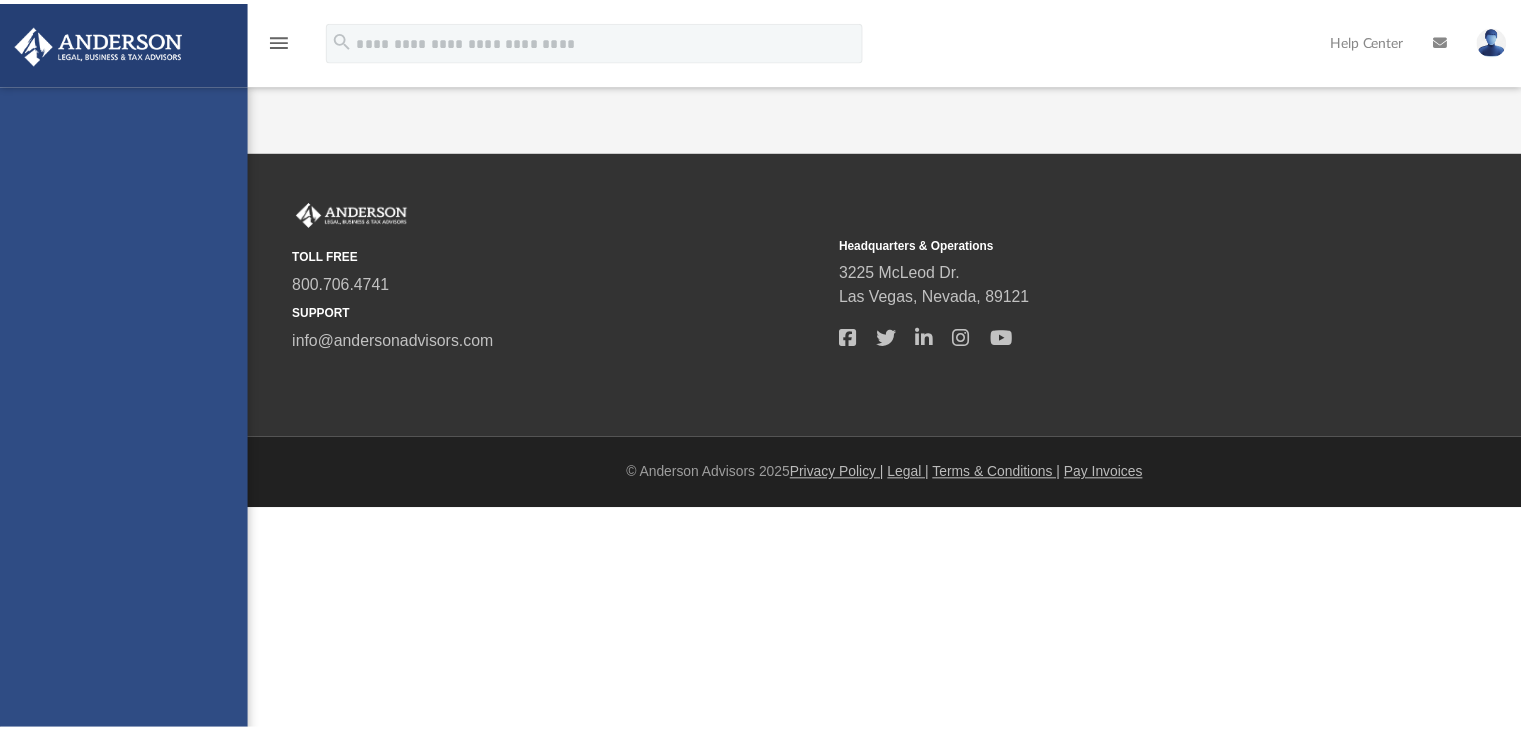 scroll, scrollTop: 0, scrollLeft: 0, axis: both 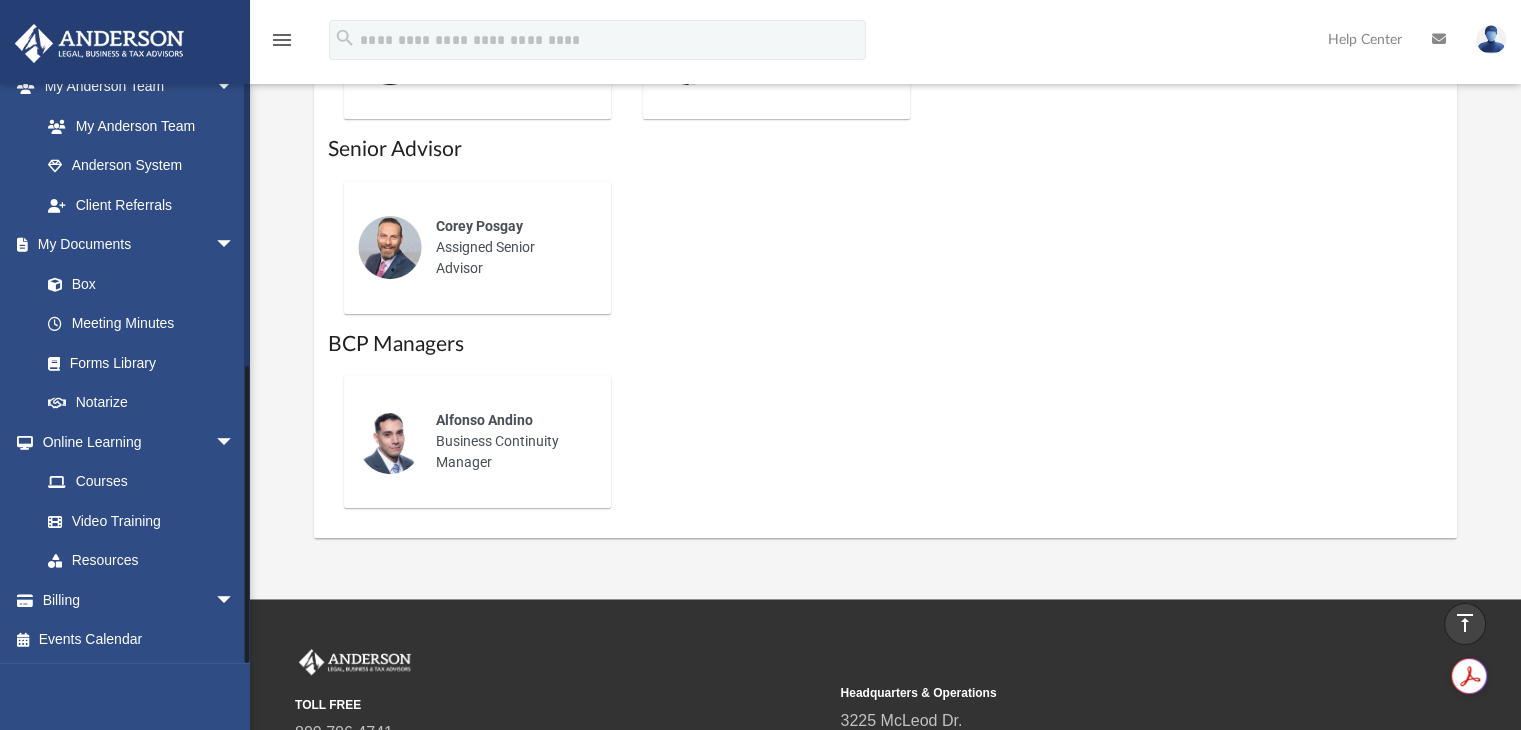 drag, startPoint x: 245, startPoint y: 513, endPoint x: 261, endPoint y: 645, distance: 132.96616 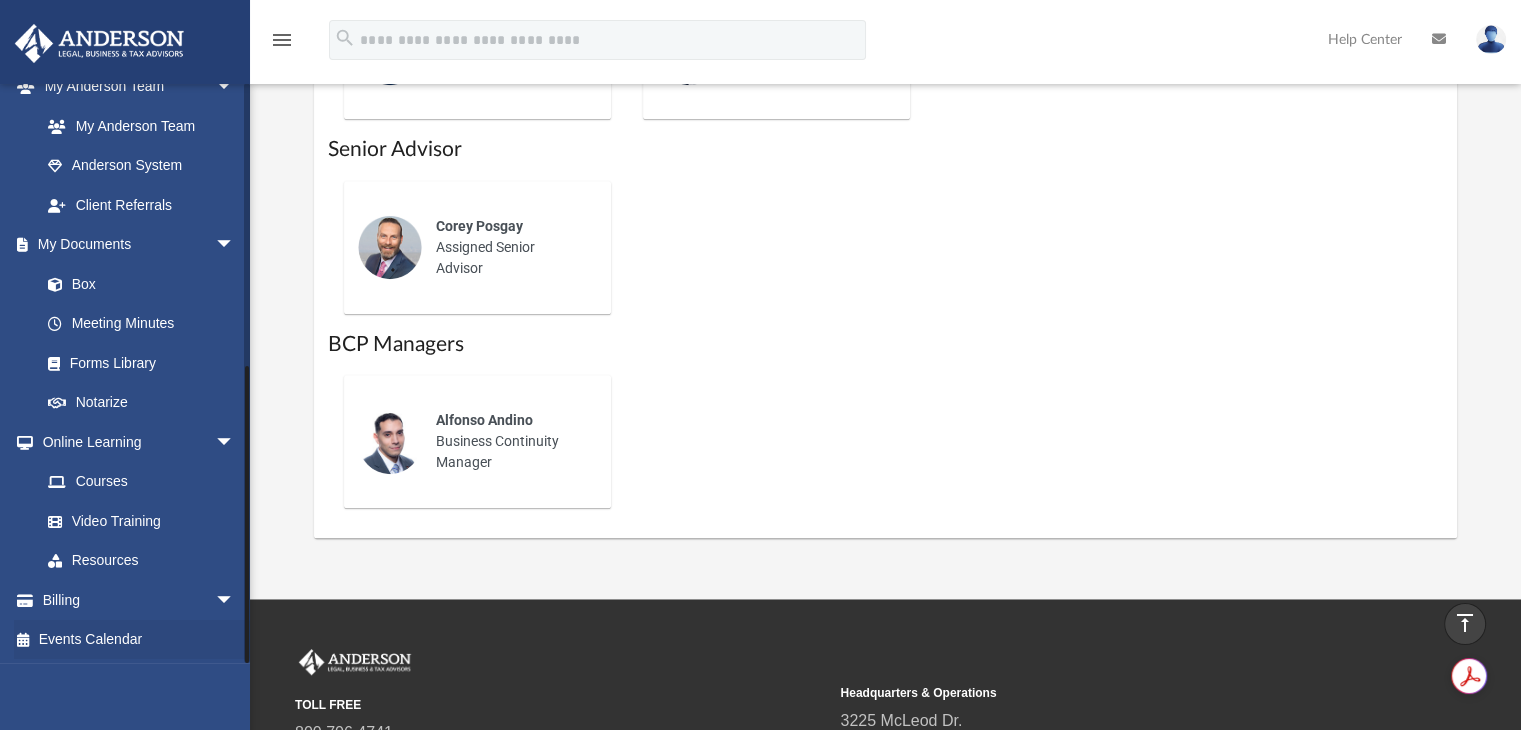 drag, startPoint x: 245, startPoint y: 625, endPoint x: 242, endPoint y: 657, distance: 32.140316 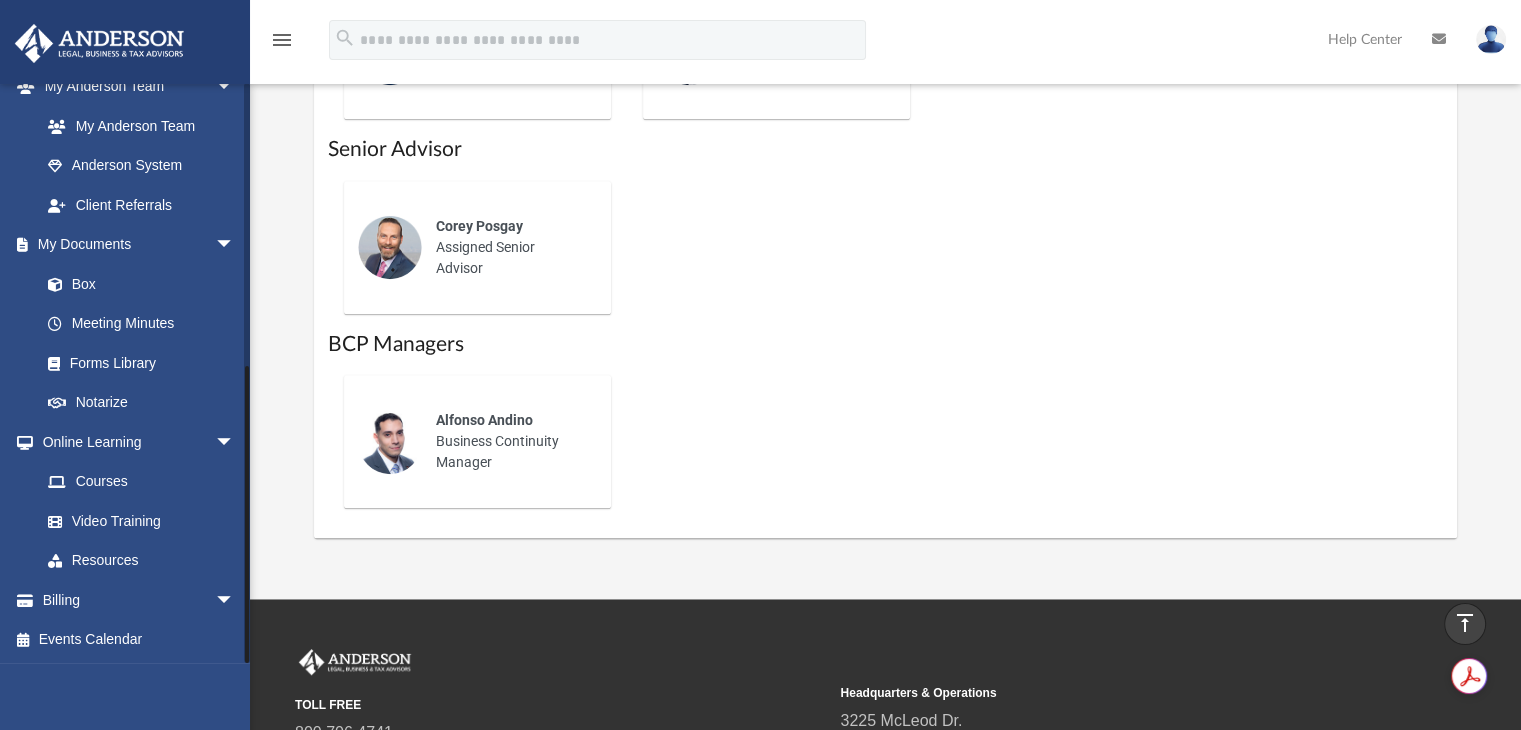 drag, startPoint x: 248, startPoint y: 641, endPoint x: 252, endPoint y: 687, distance: 46.173584 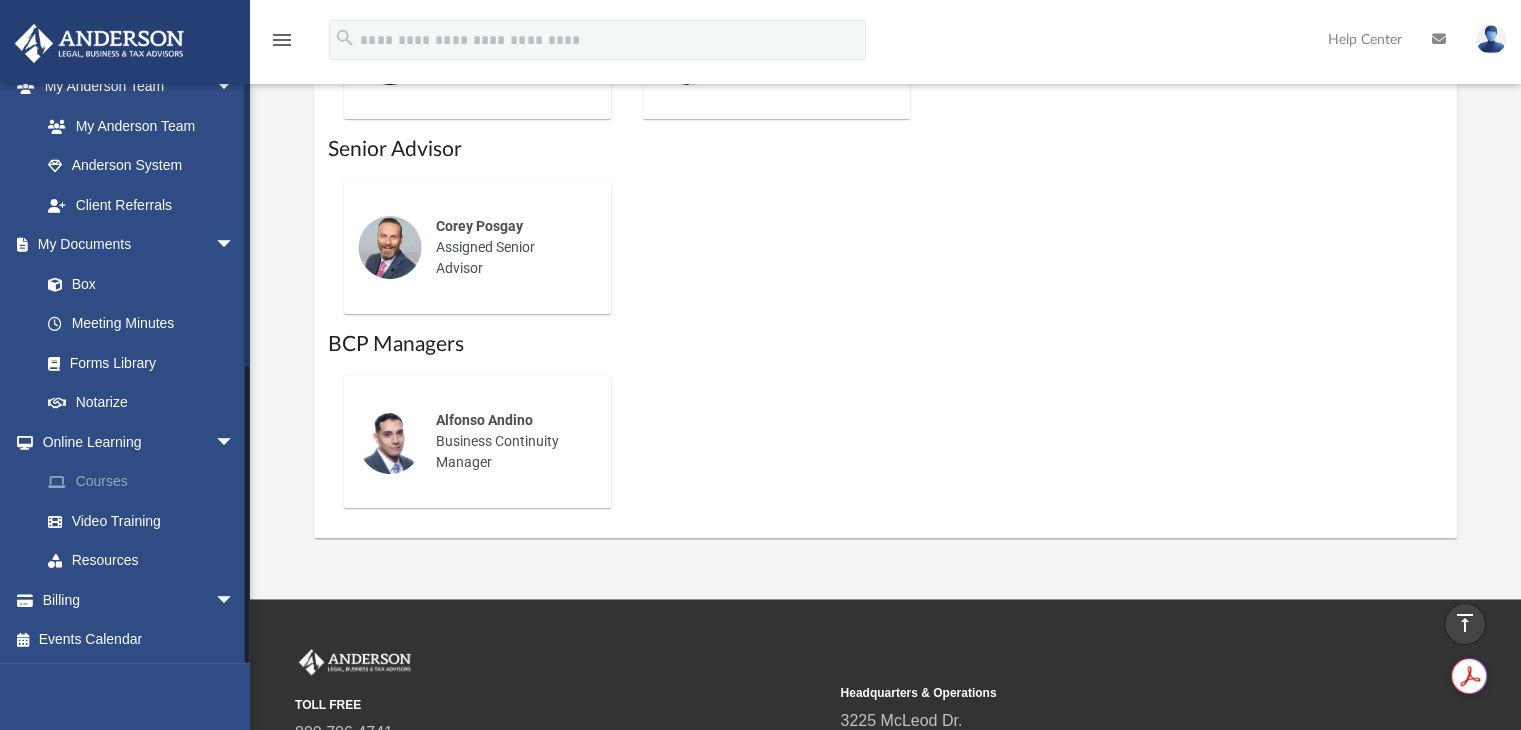 click on "Courses" at bounding box center (146, 482) 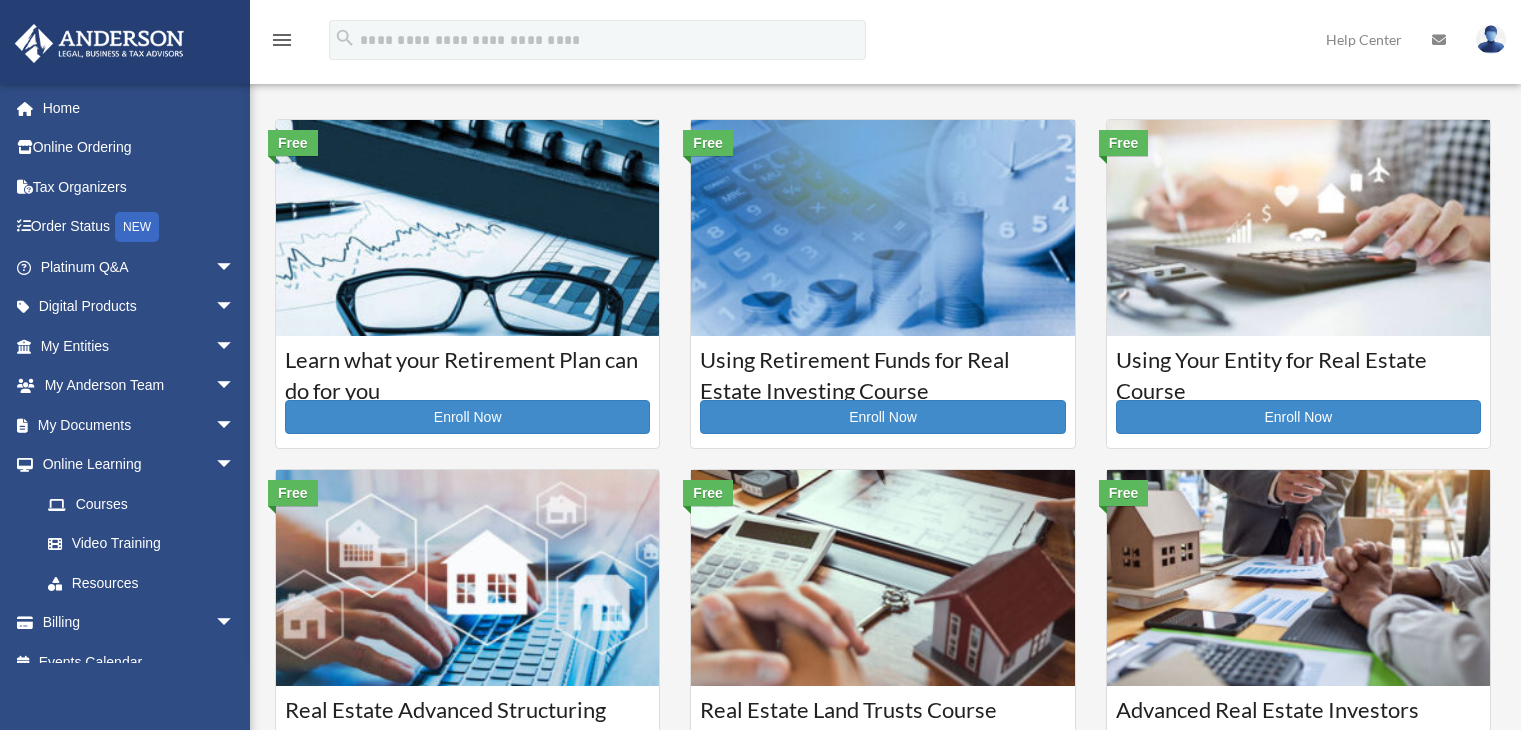 scroll, scrollTop: 0, scrollLeft: 0, axis: both 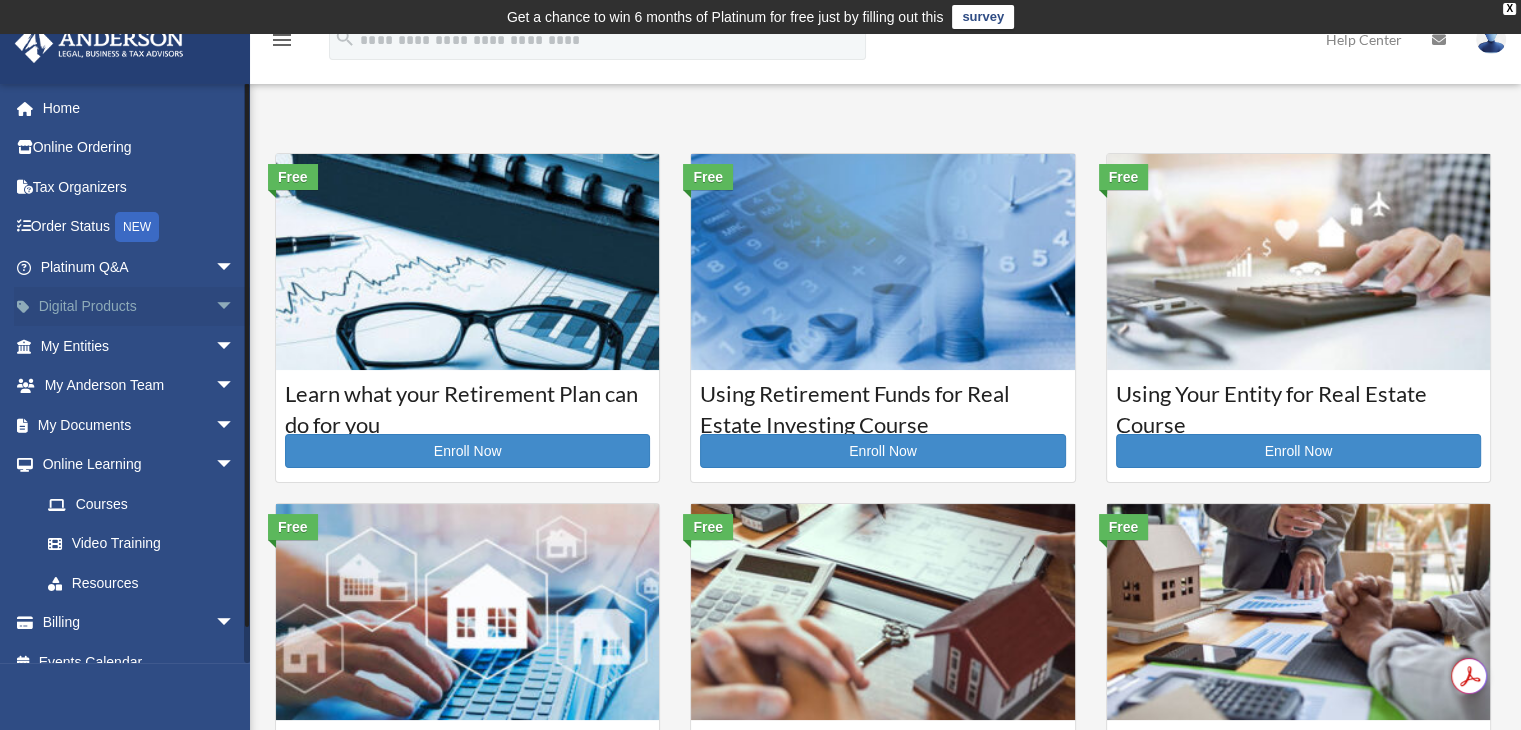 click on "arrow_drop_down" at bounding box center [235, 307] 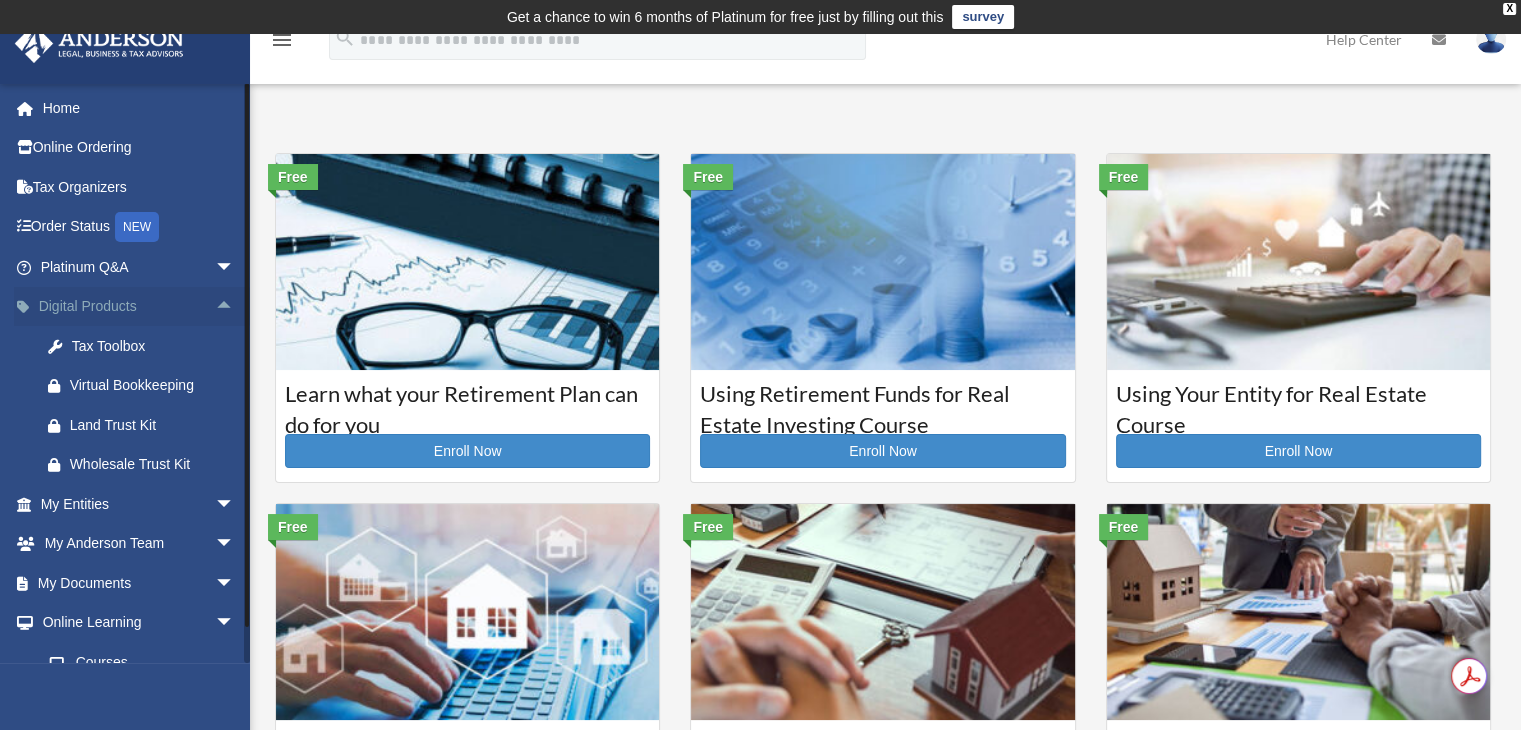 click on "arrow_drop_up" at bounding box center [235, 307] 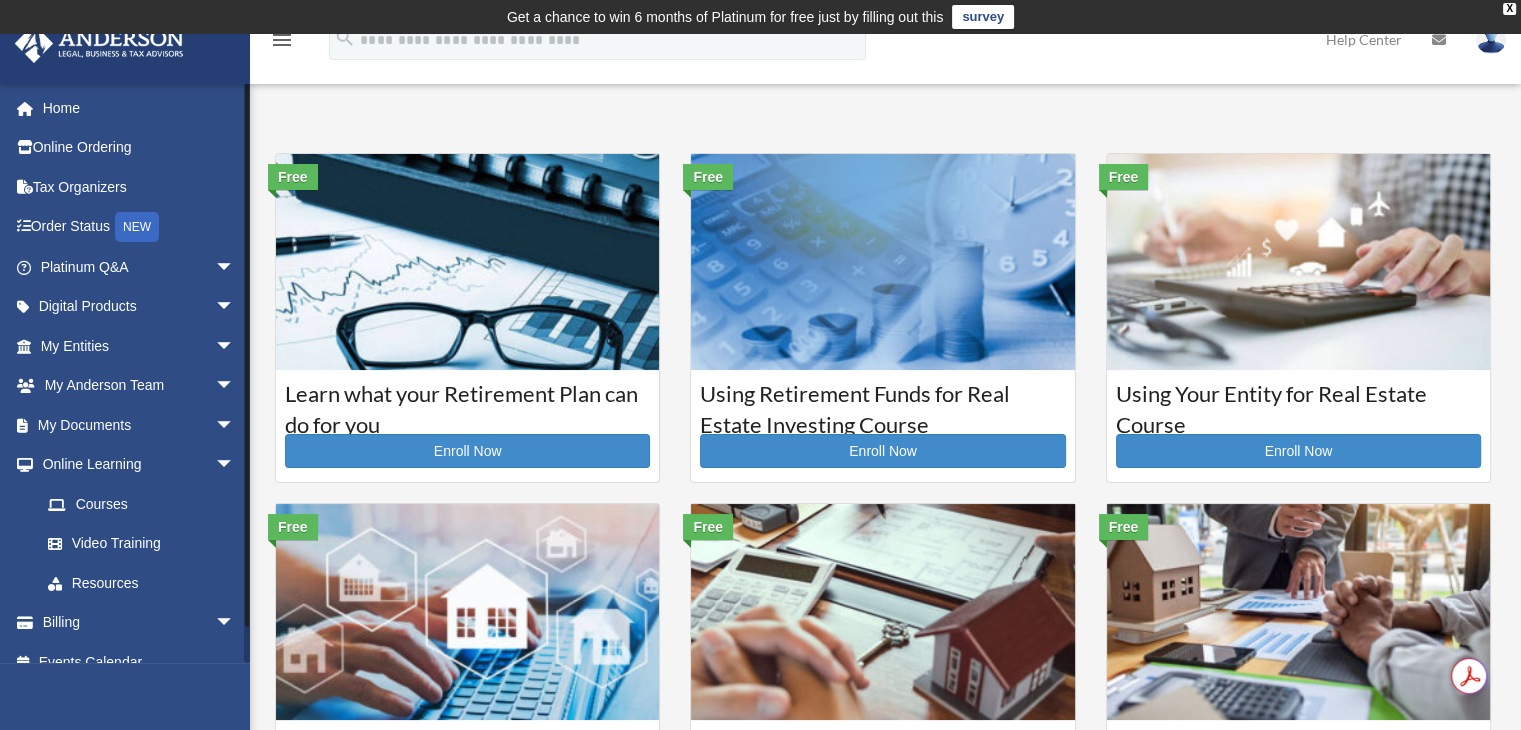 scroll, scrollTop: 23, scrollLeft: 0, axis: vertical 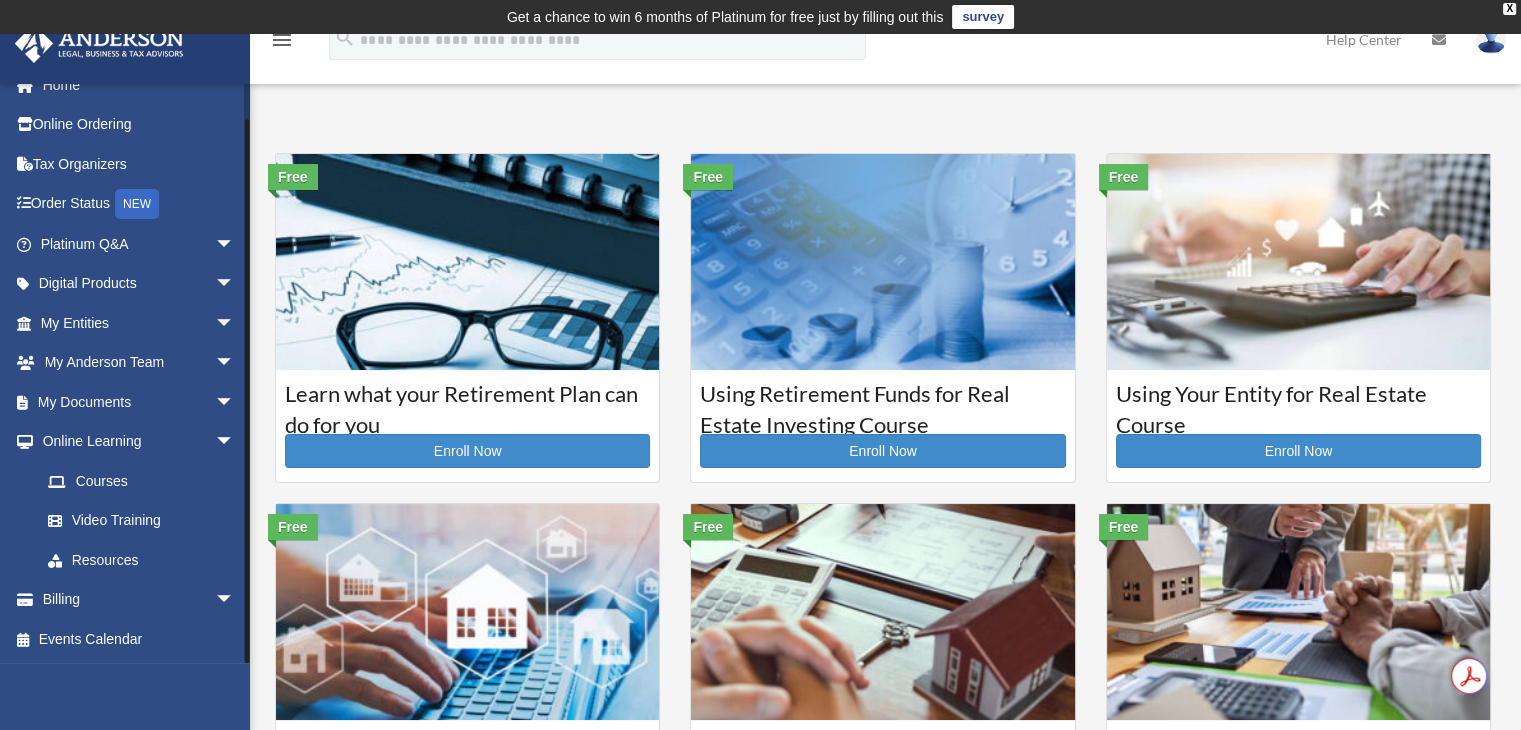 drag, startPoint x: 247, startPoint y: 323, endPoint x: 253, endPoint y: 485, distance: 162.11107 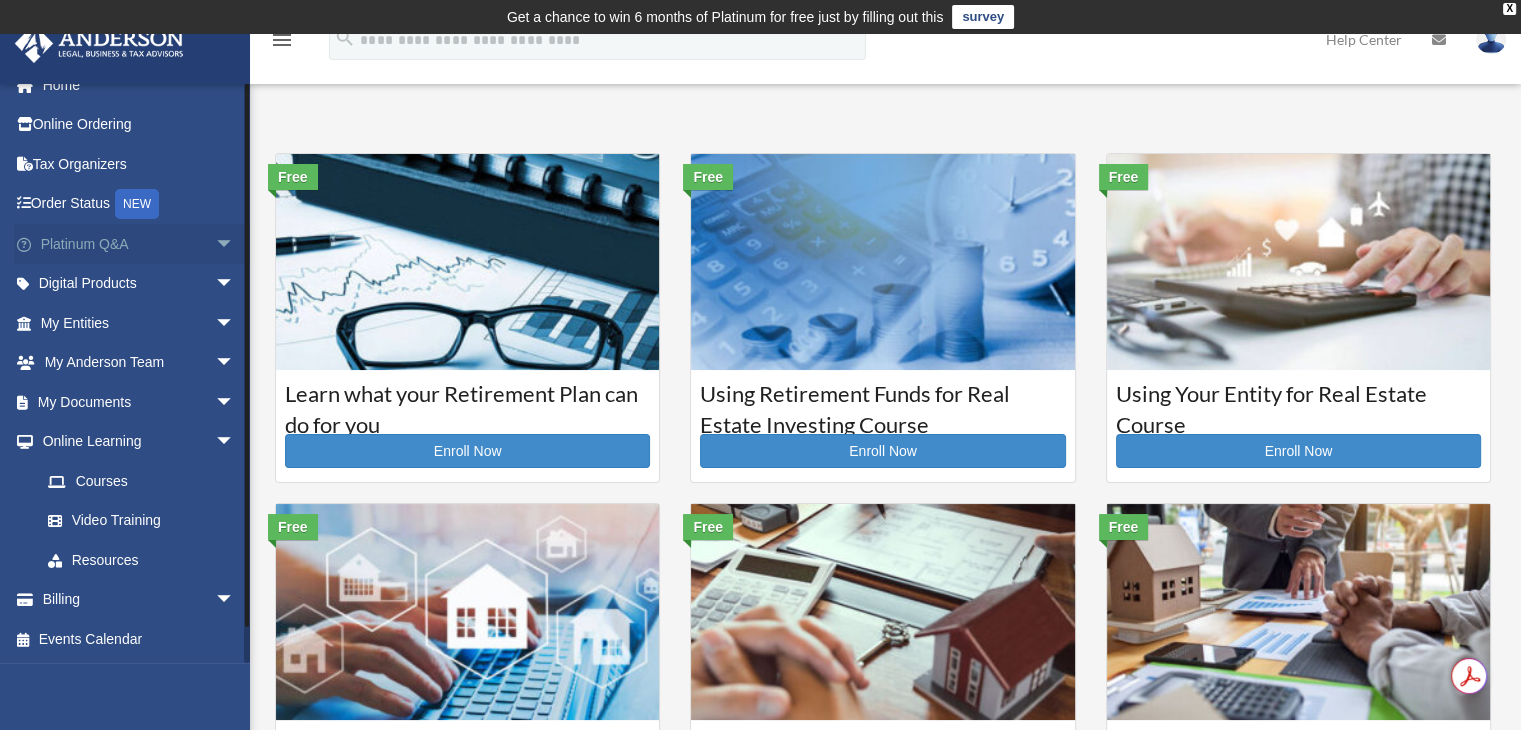 scroll, scrollTop: 0, scrollLeft: 0, axis: both 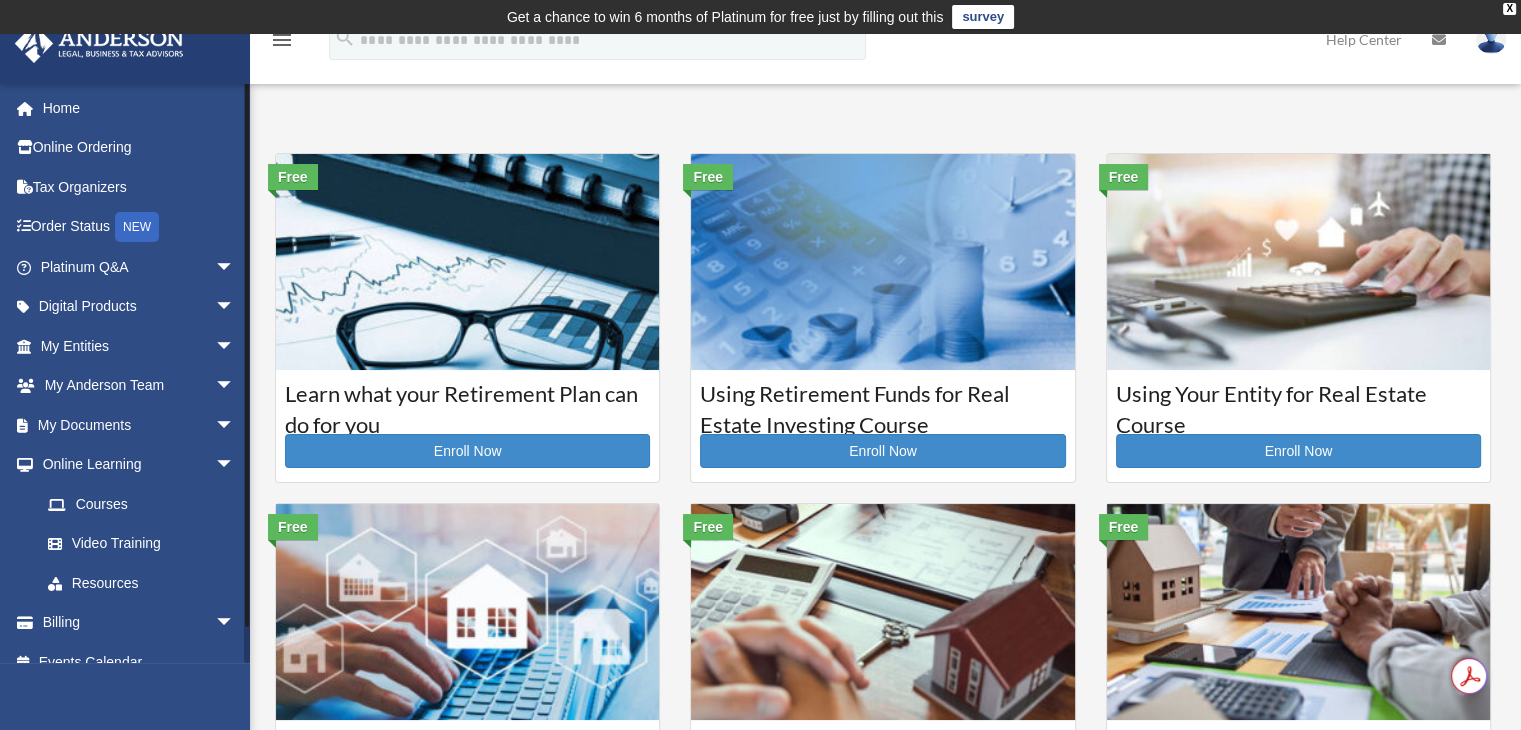 drag, startPoint x: 247, startPoint y: 382, endPoint x: 248, endPoint y: 252, distance: 130.00385 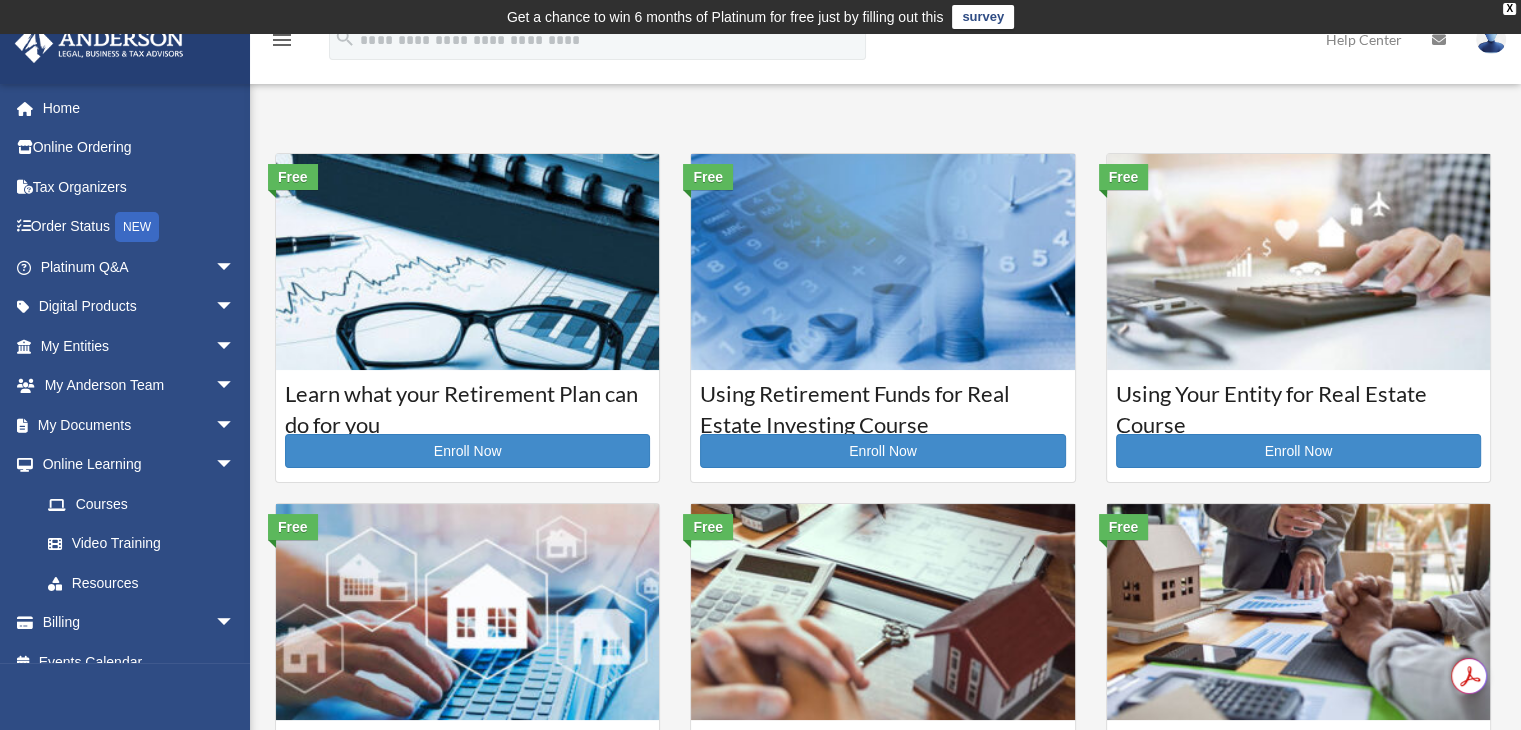 click on "menu" at bounding box center [282, 40] 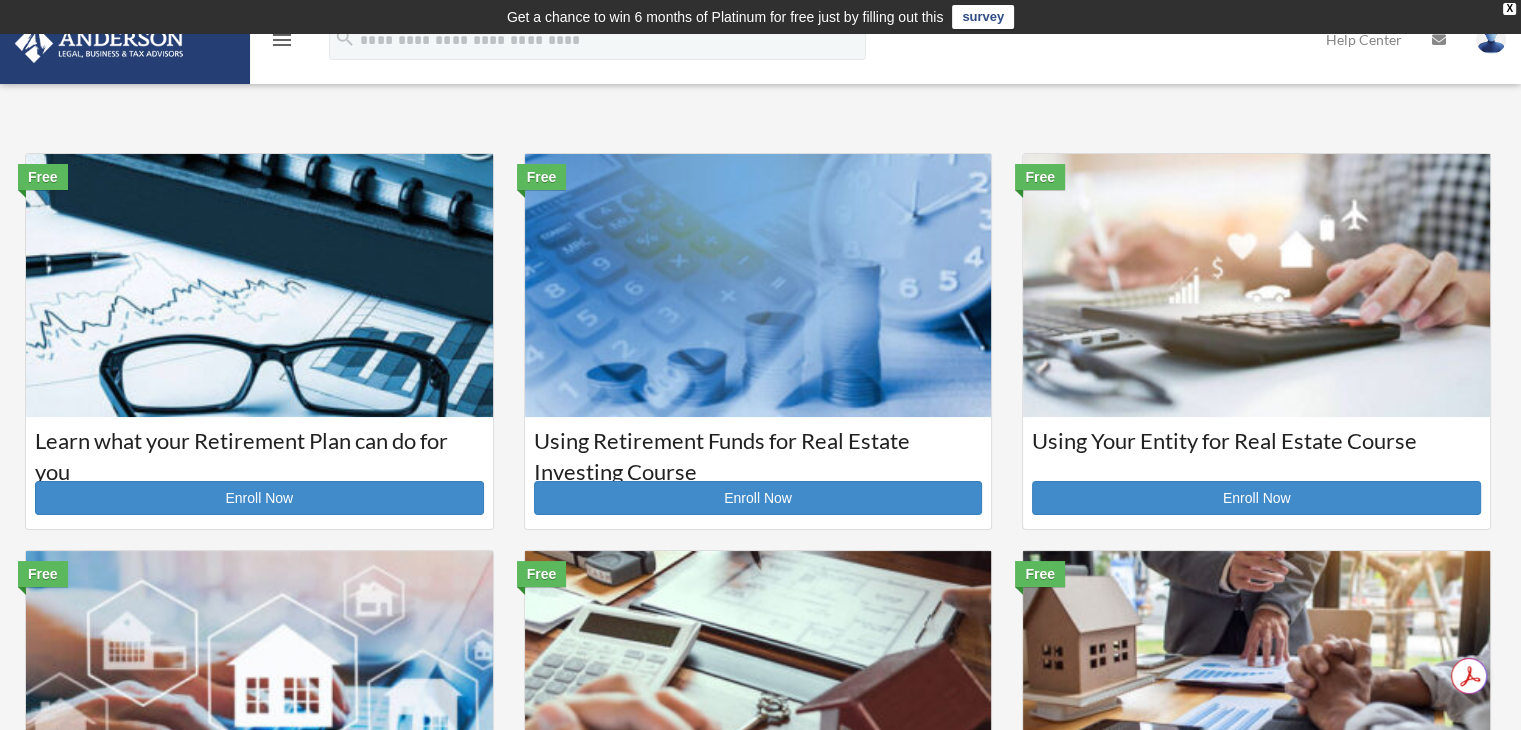 click on "menu" at bounding box center (282, 40) 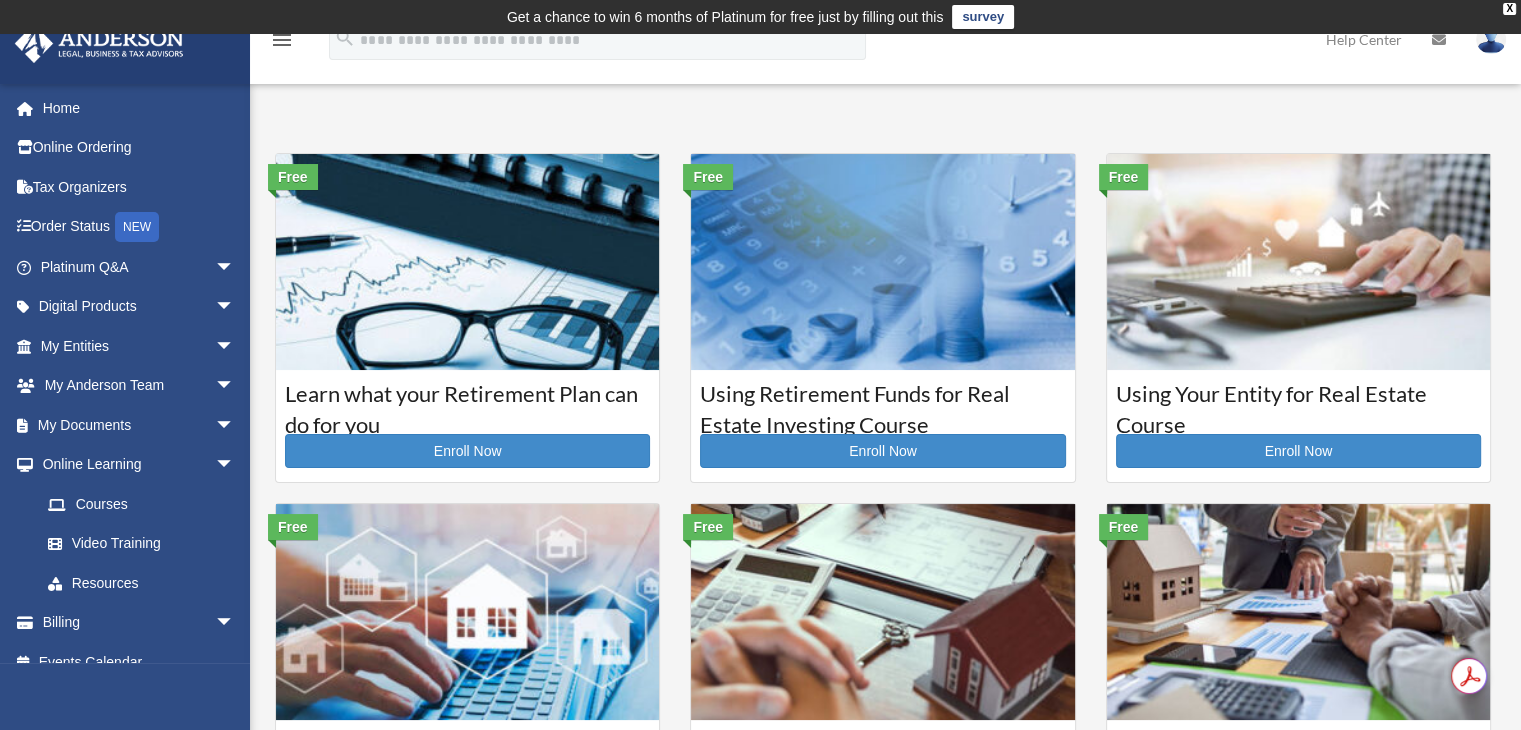 click on "Help Center" at bounding box center [1364, 39] 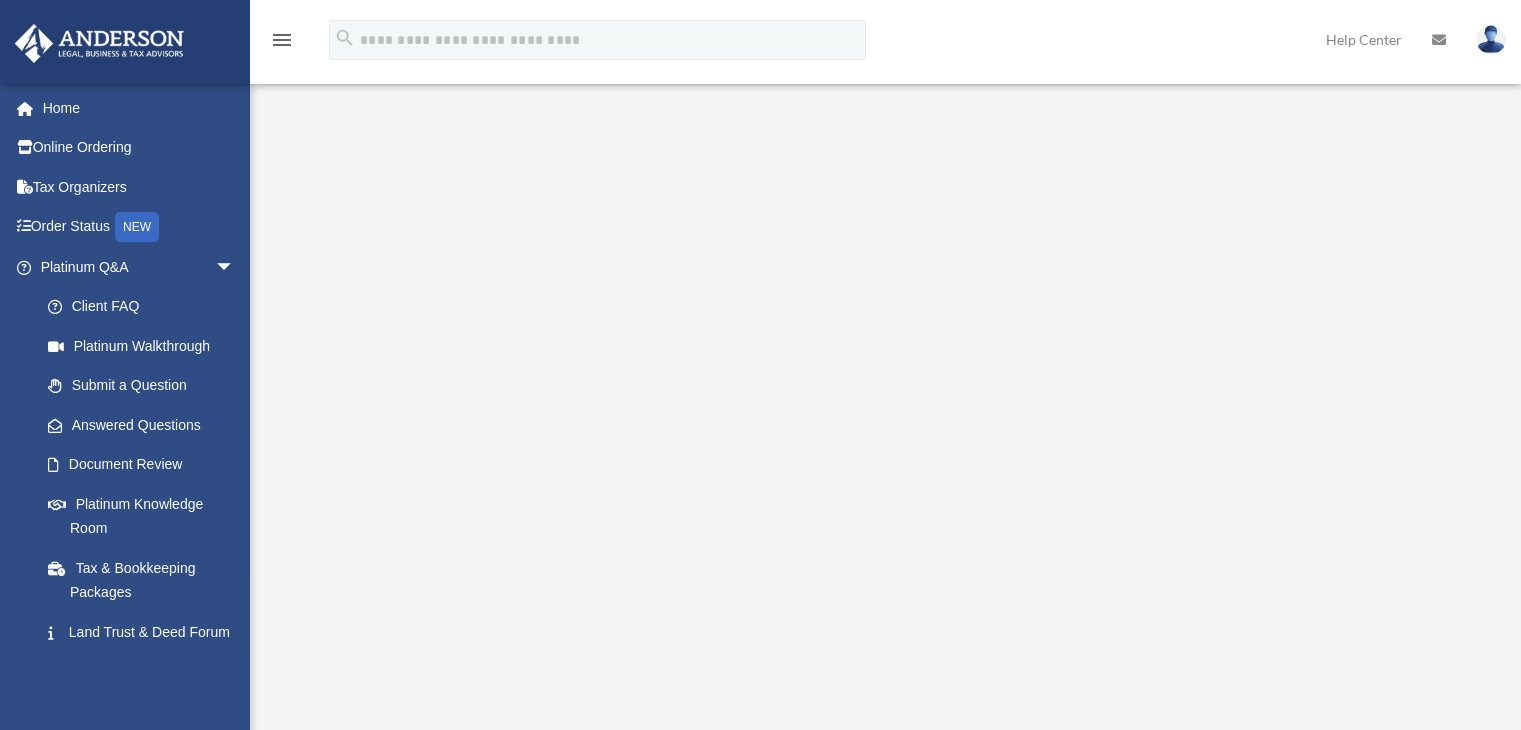scroll, scrollTop: 0, scrollLeft: 0, axis: both 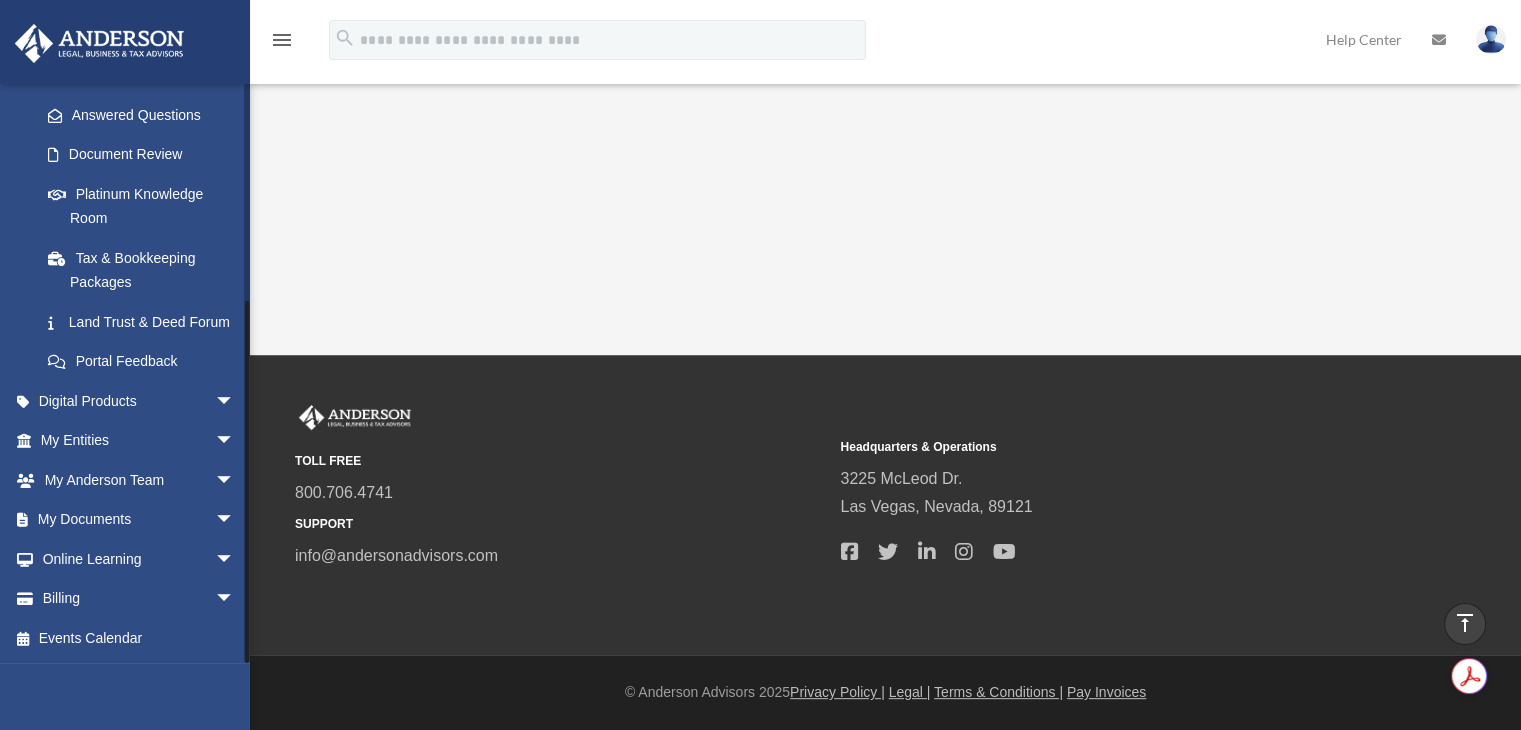 drag, startPoint x: 247, startPoint y: 635, endPoint x: 245, endPoint y: 669, distance: 34.058773 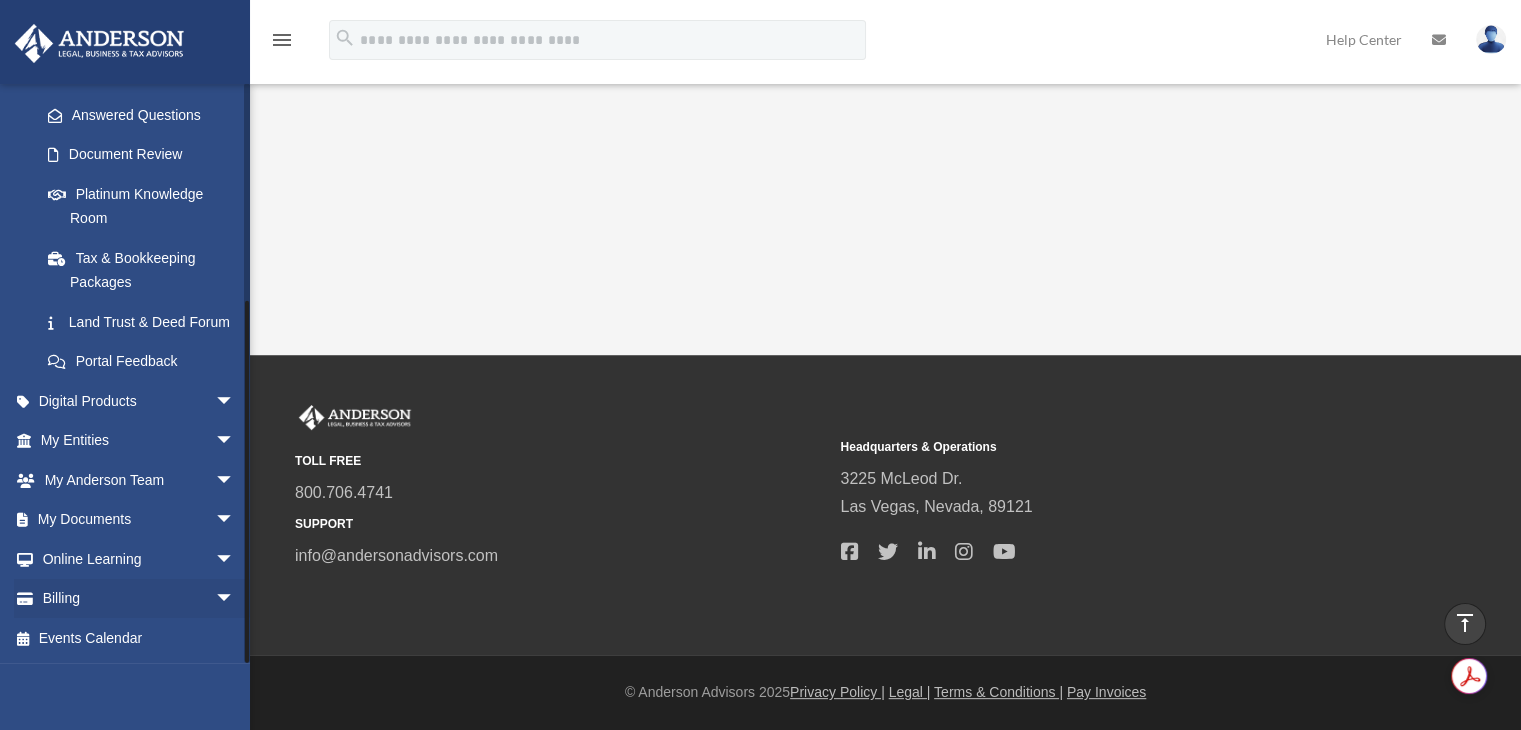 drag, startPoint x: 244, startPoint y: 657, endPoint x: 242, endPoint y: 581, distance: 76.02631 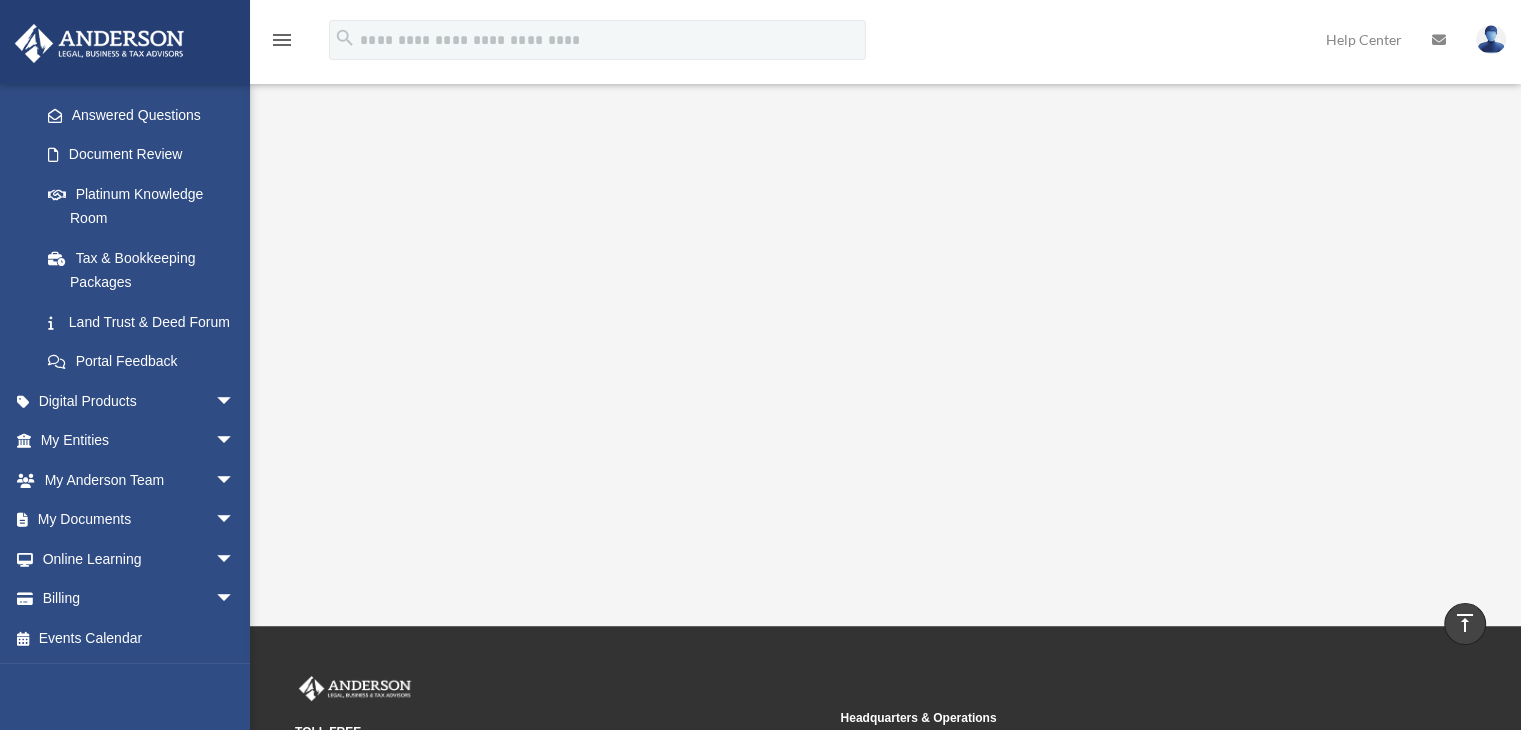 scroll, scrollTop: 0, scrollLeft: 0, axis: both 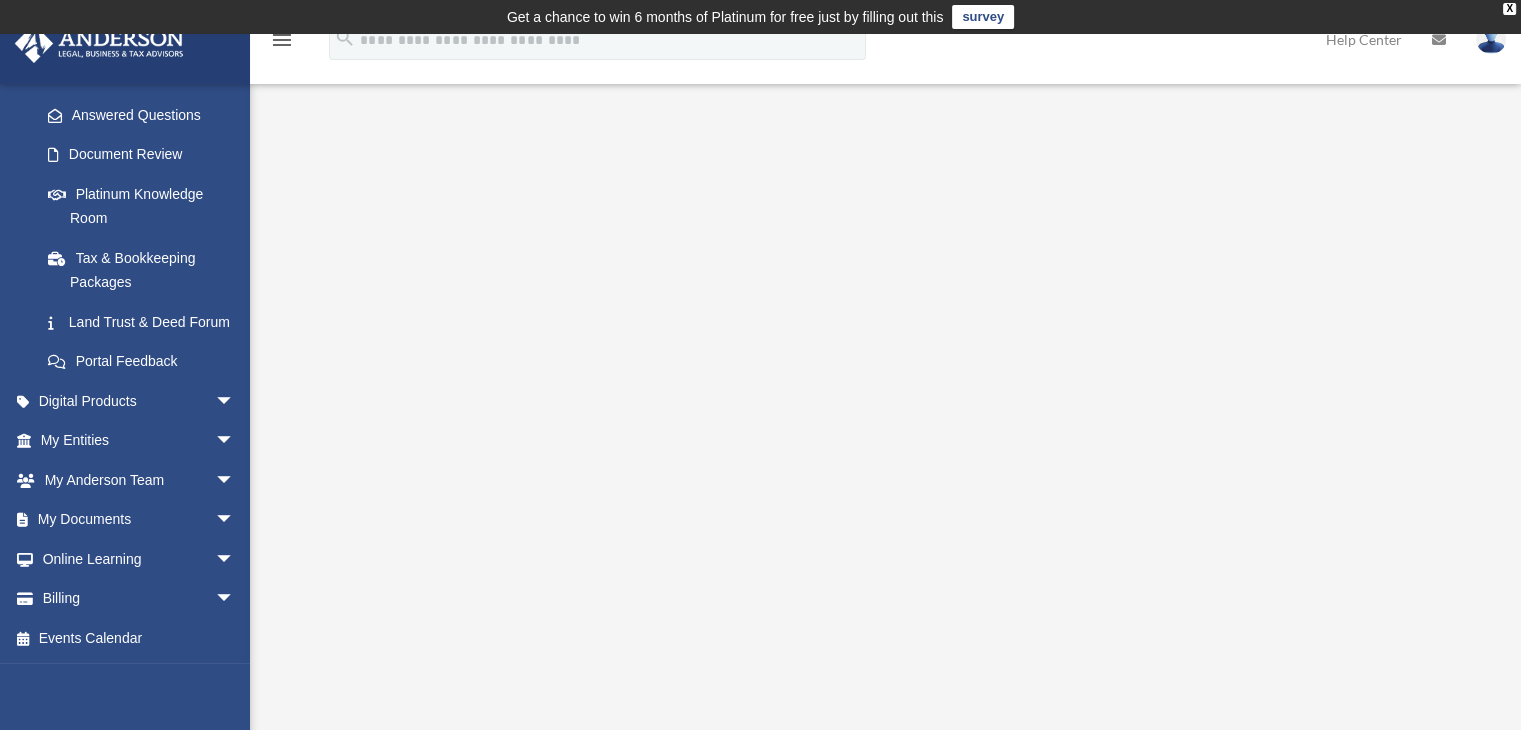 click on "survey" at bounding box center [983, 17] 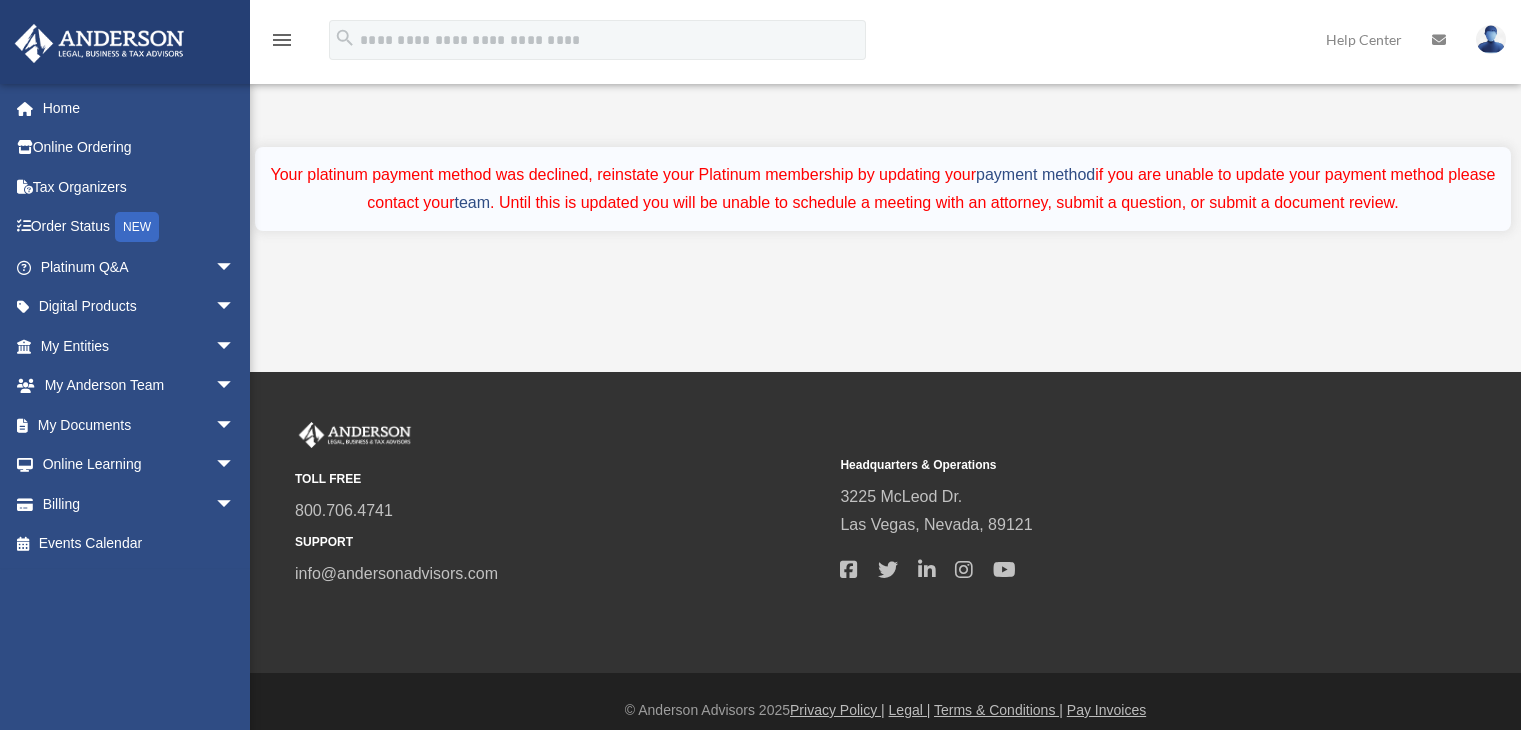 scroll, scrollTop: 0, scrollLeft: 0, axis: both 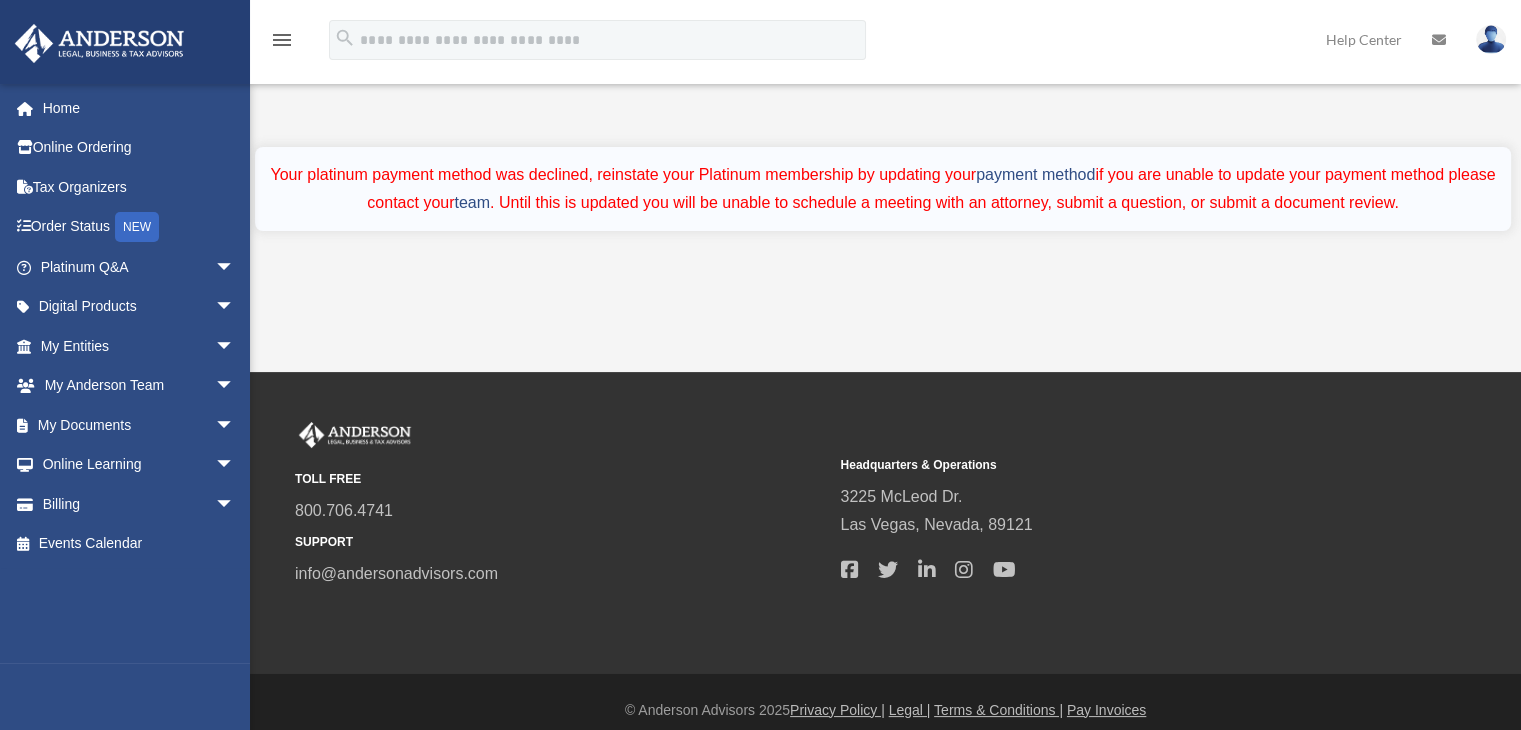 click on "Platinum Survey
date_range
Published on 			 Last updated [MONTH] [DAY], [YEAR] [MONTH] [DAY], [YEAR]  by  [LAST]
[LAST]
Anderson Advisors Platinum Portal
https://platinumportal.andersonadvisors.com/wp-content/uploads/2021/01/aba-253-logo-white.png
Do you really want to log out?
Yes
No
Your platinum payment method was declined, reinstate your Platinum membership by updating your  payment method  if you are unable to update your payment method please contact your  team . Until this is updated you will be unable to schedule a meeting with an attorney, submit a question, or submit a document review." at bounding box center [883, 203] 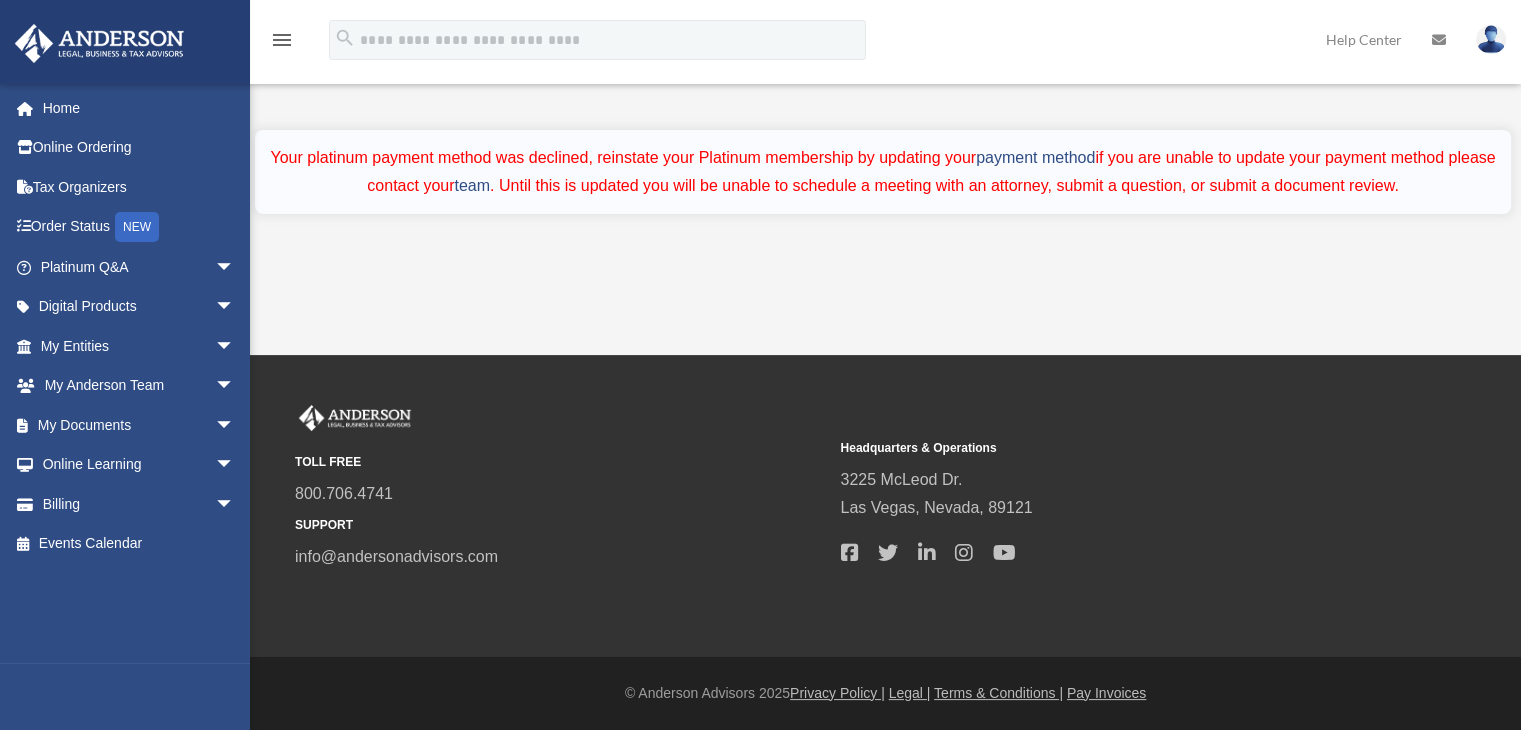 scroll, scrollTop: 0, scrollLeft: 0, axis: both 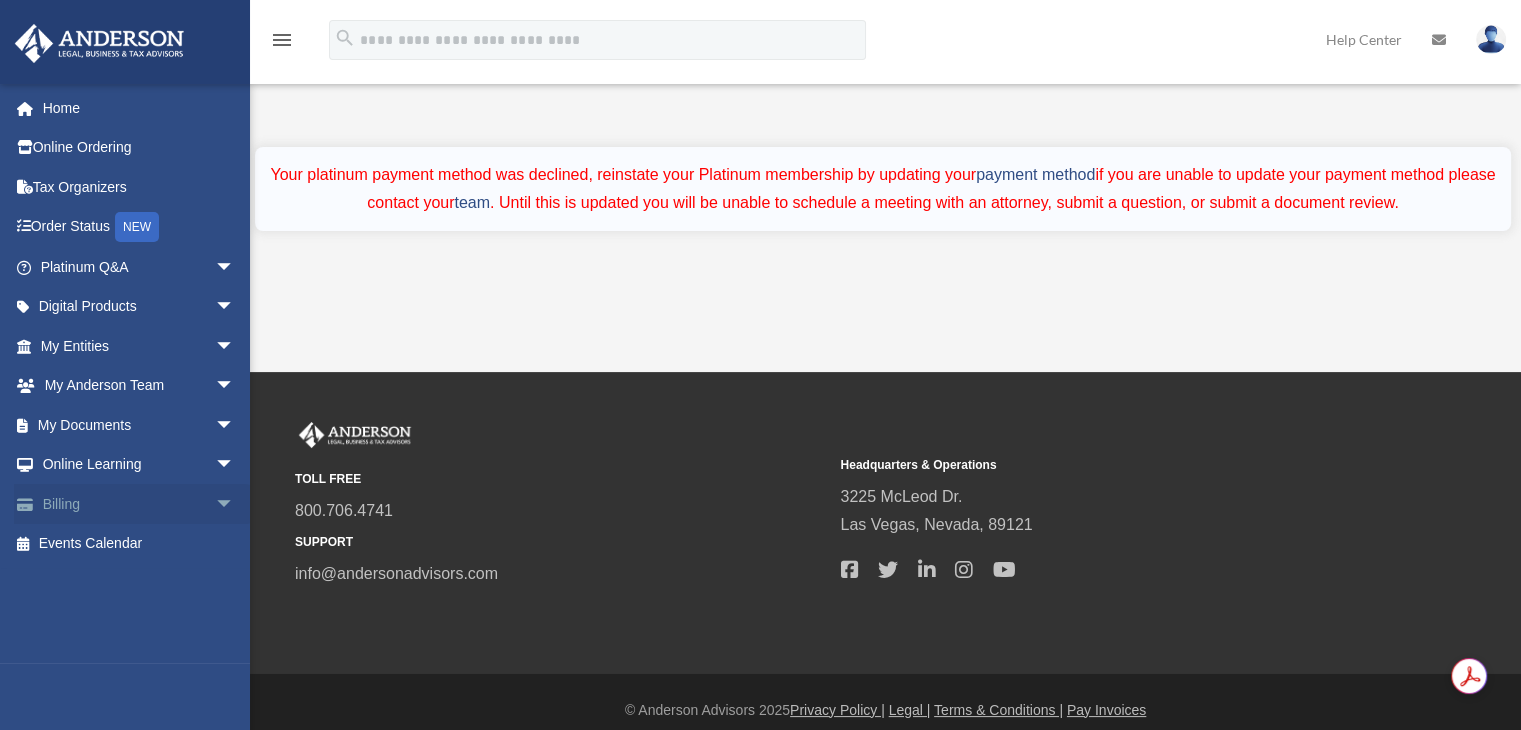 click on "arrow_drop_down" at bounding box center [235, 504] 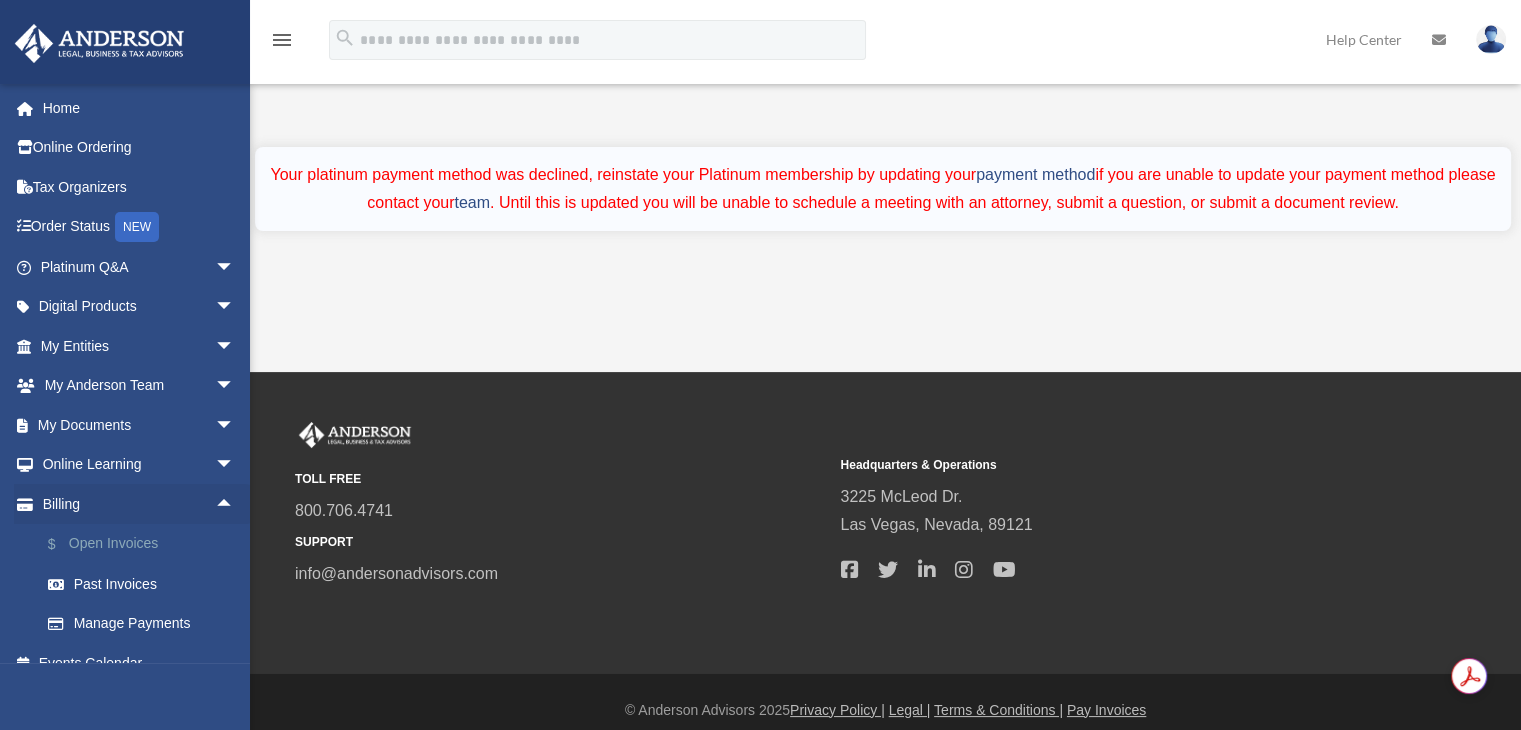 click on "$ Open Invoices" at bounding box center (146, 544) 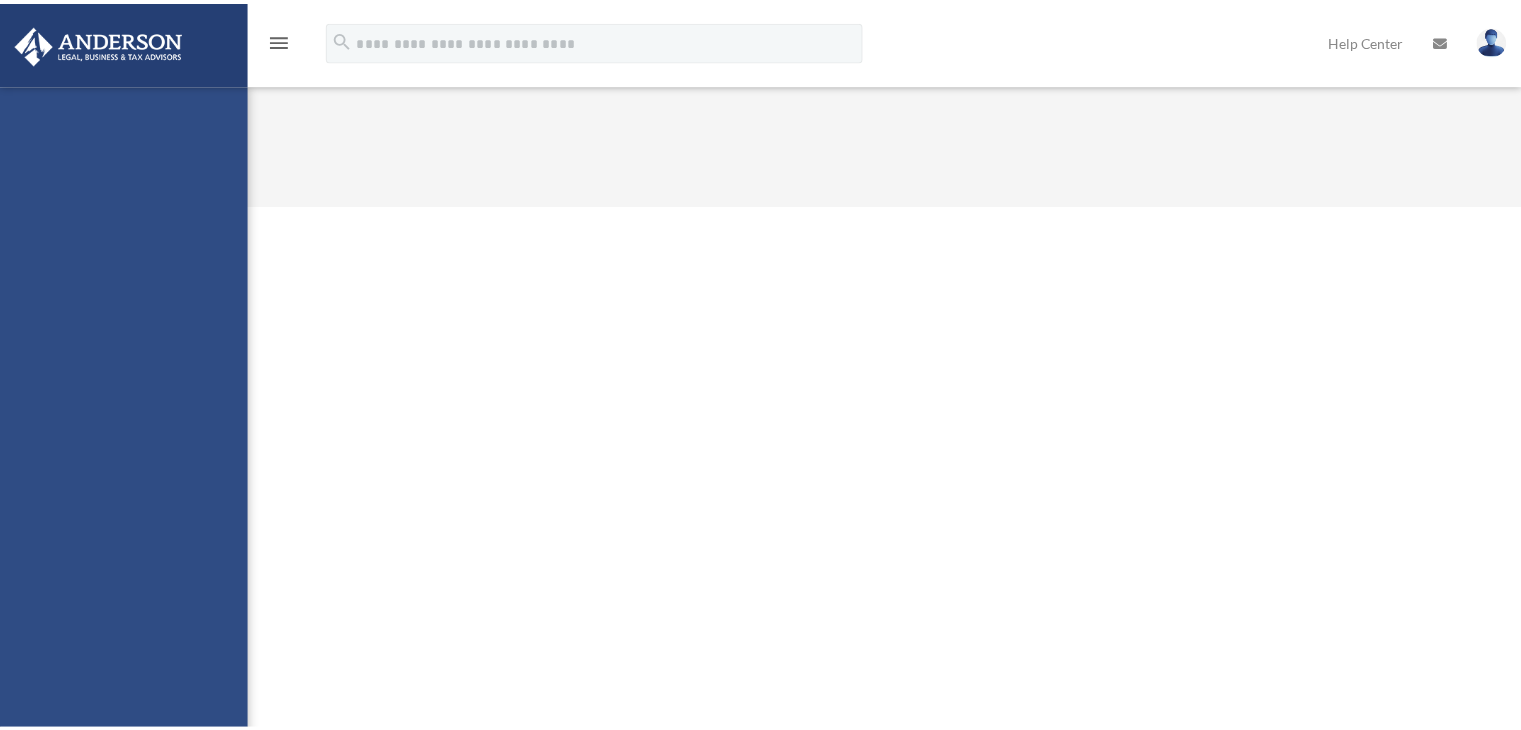 scroll, scrollTop: 0, scrollLeft: 0, axis: both 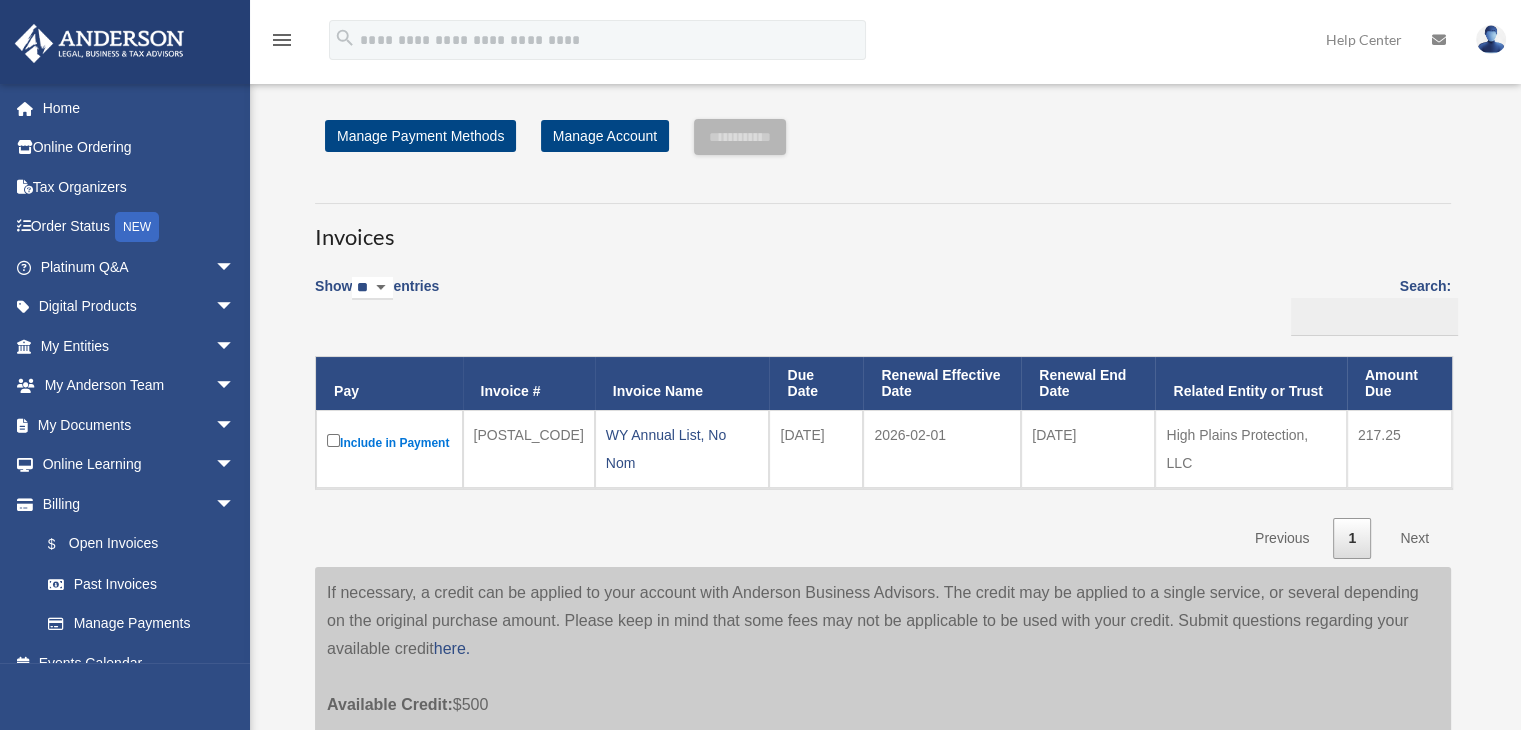 drag, startPoint x: 250, startPoint y: 257, endPoint x: 252, endPoint y: 324, distance: 67.02985 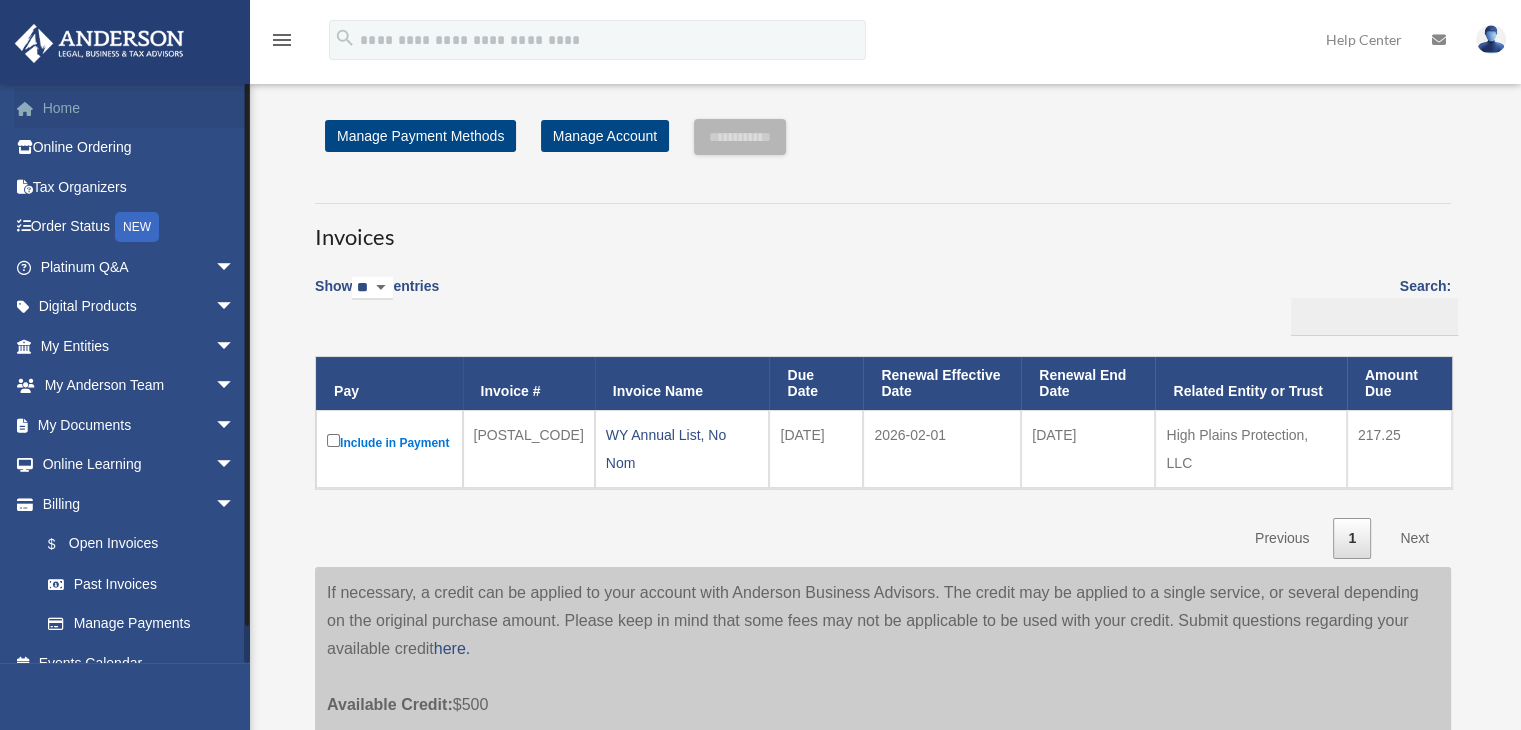 click on "Home" at bounding box center [139, 108] 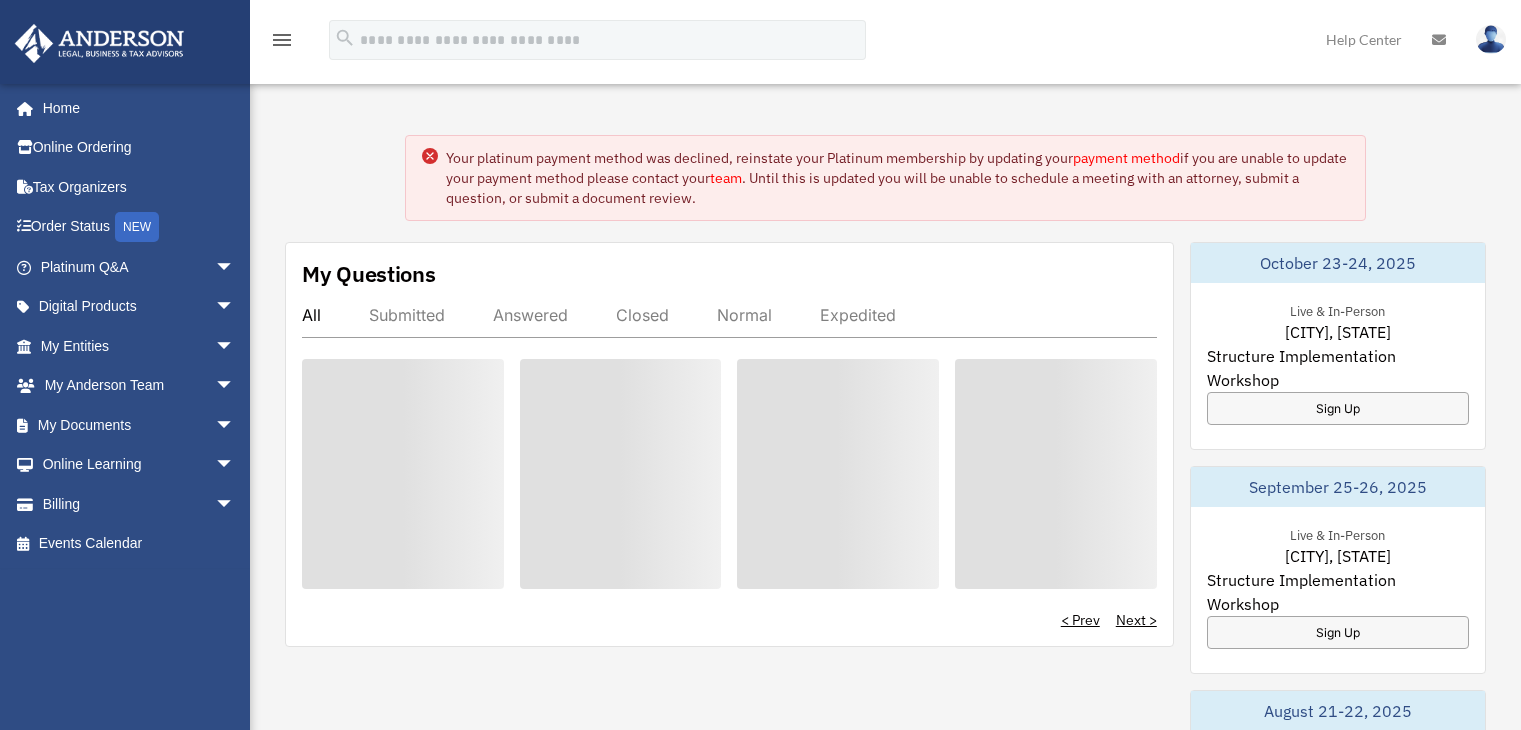 scroll, scrollTop: 0, scrollLeft: 0, axis: both 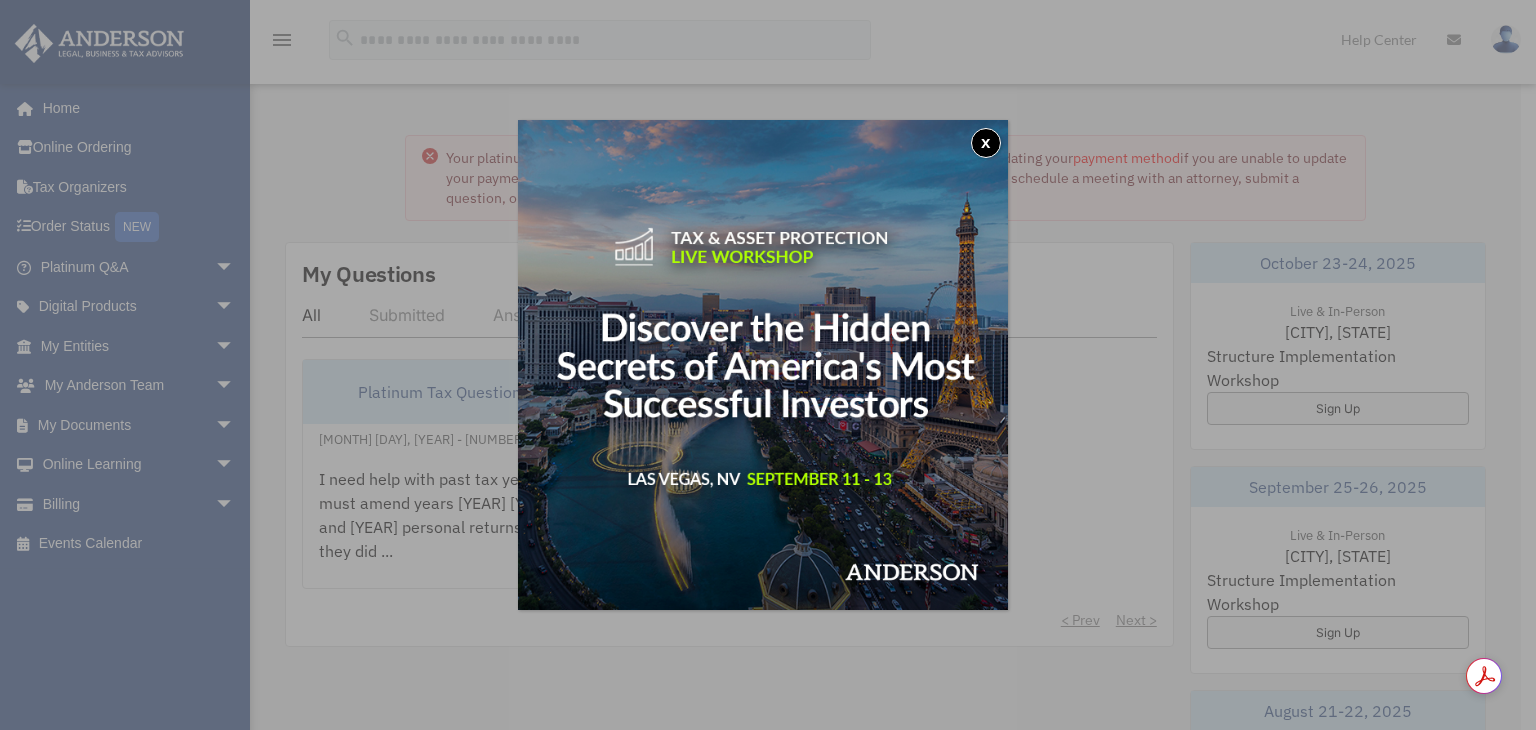 click on "x" at bounding box center [986, 143] 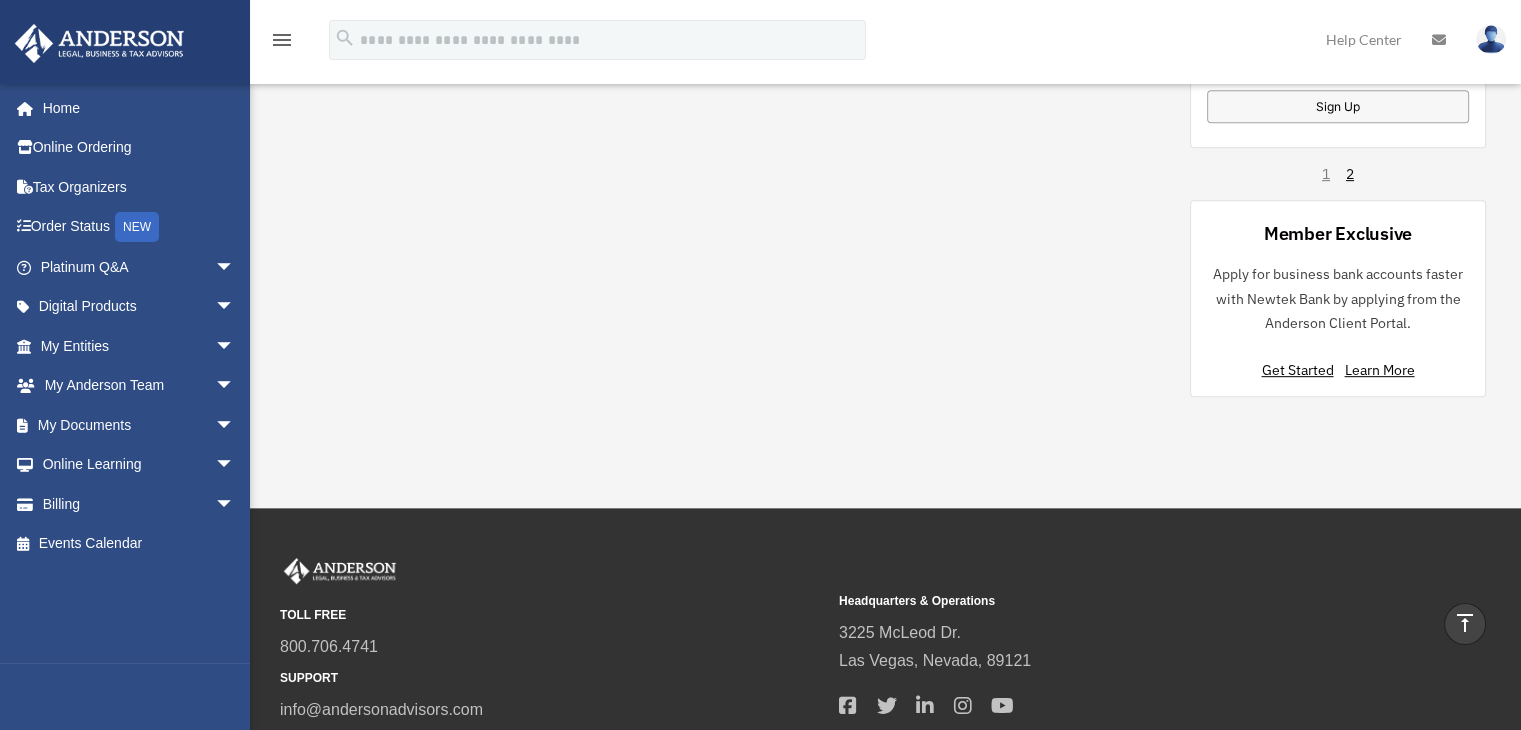 scroll, scrollTop: 1006, scrollLeft: 0, axis: vertical 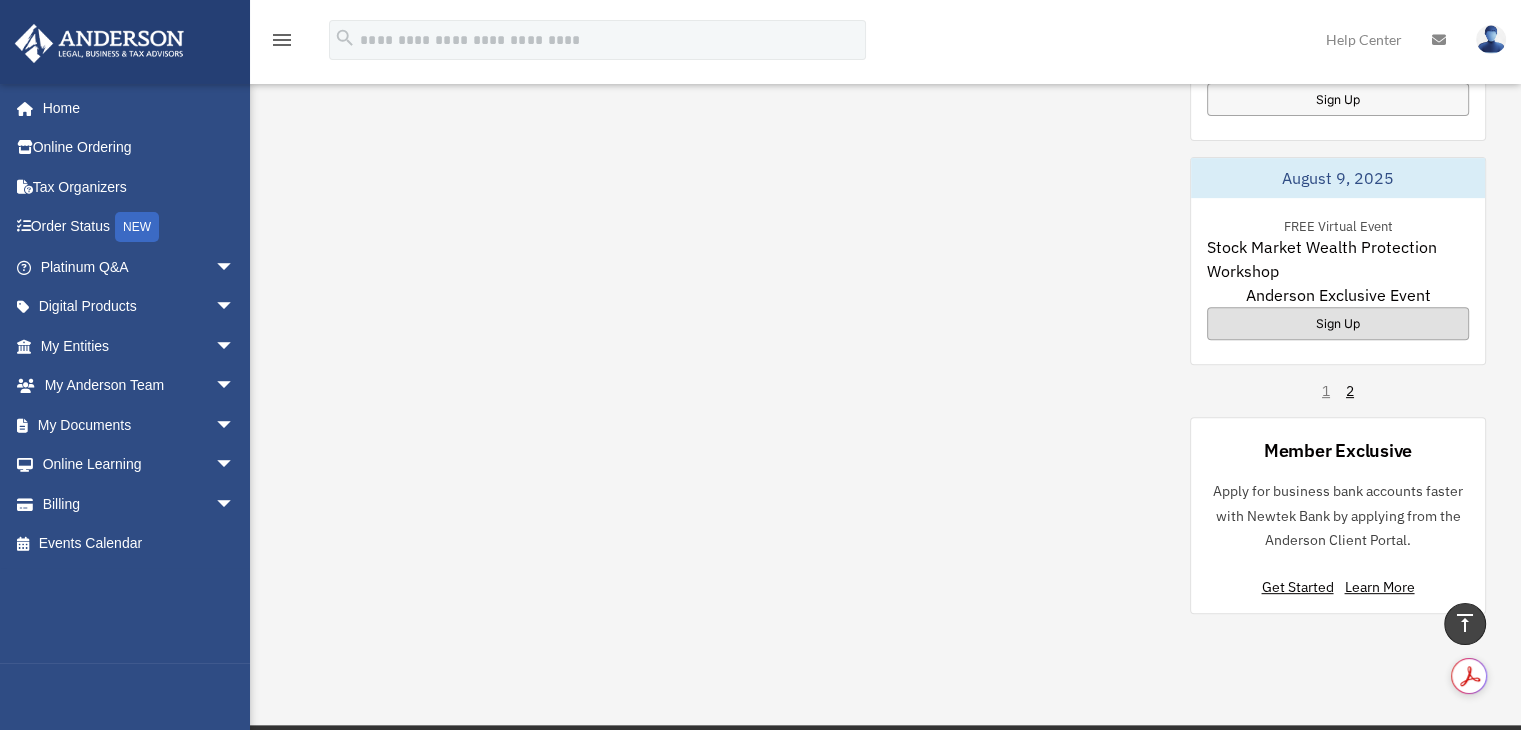 click on "Sign Up" at bounding box center (1338, 323) 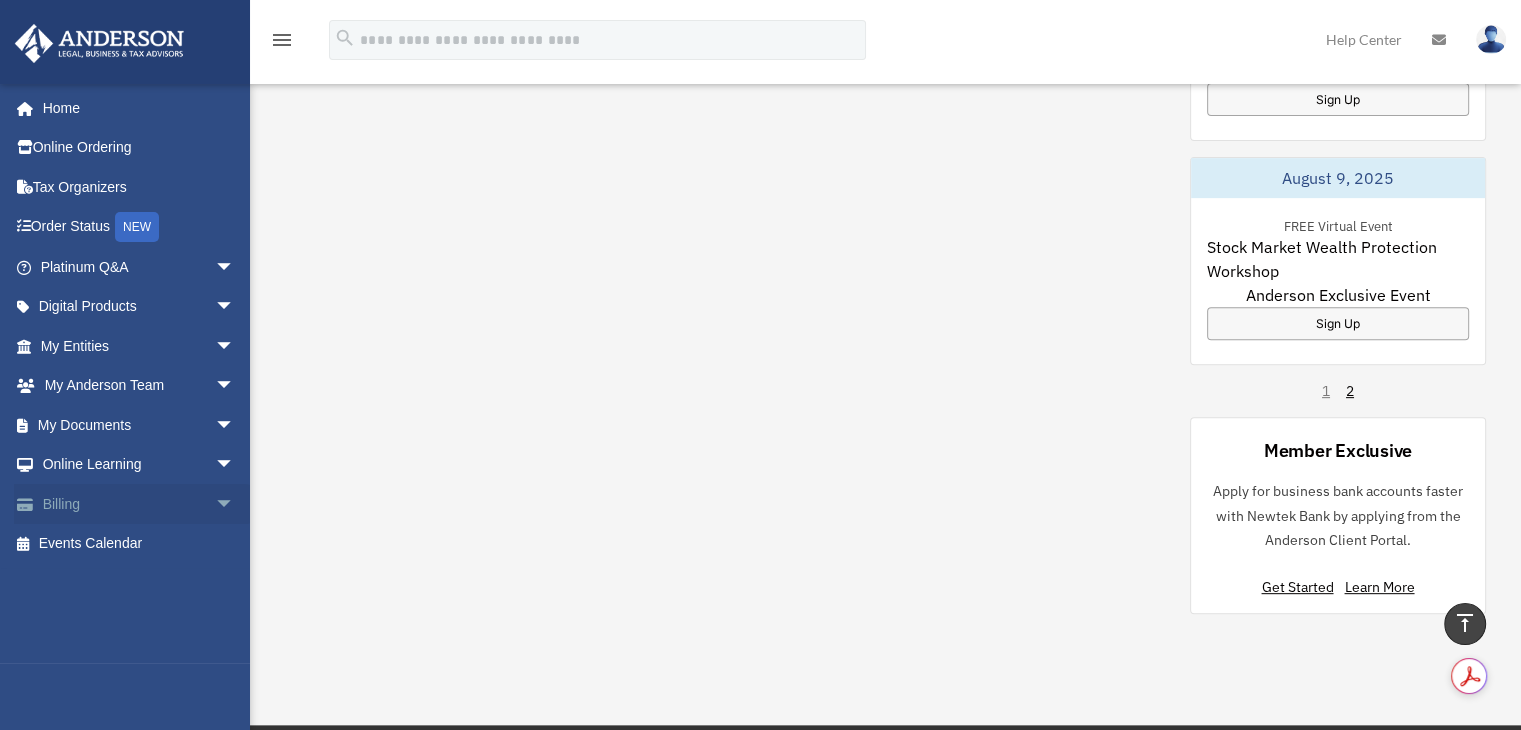 click on "Billing arrow_drop_down" at bounding box center (139, 504) 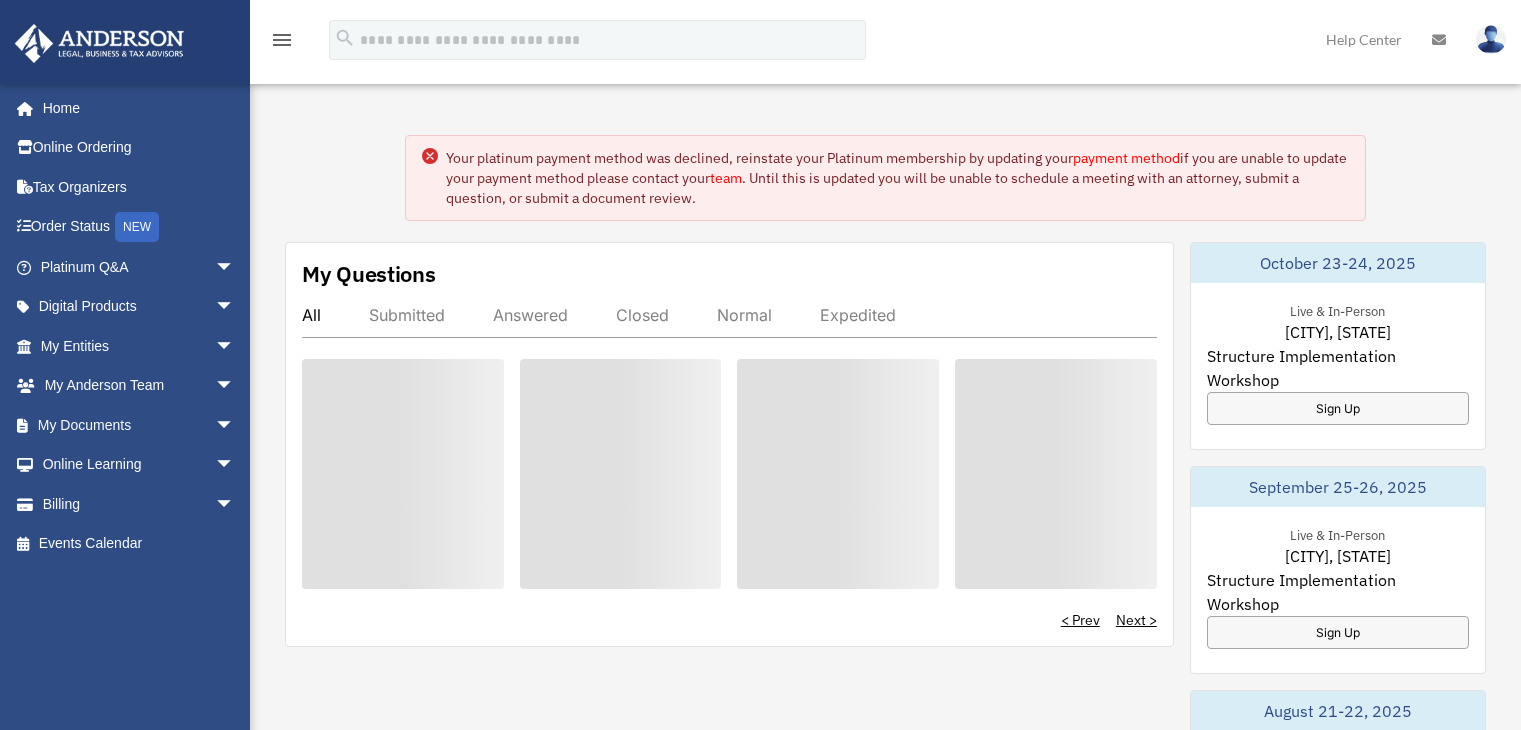 scroll, scrollTop: 0, scrollLeft: 0, axis: both 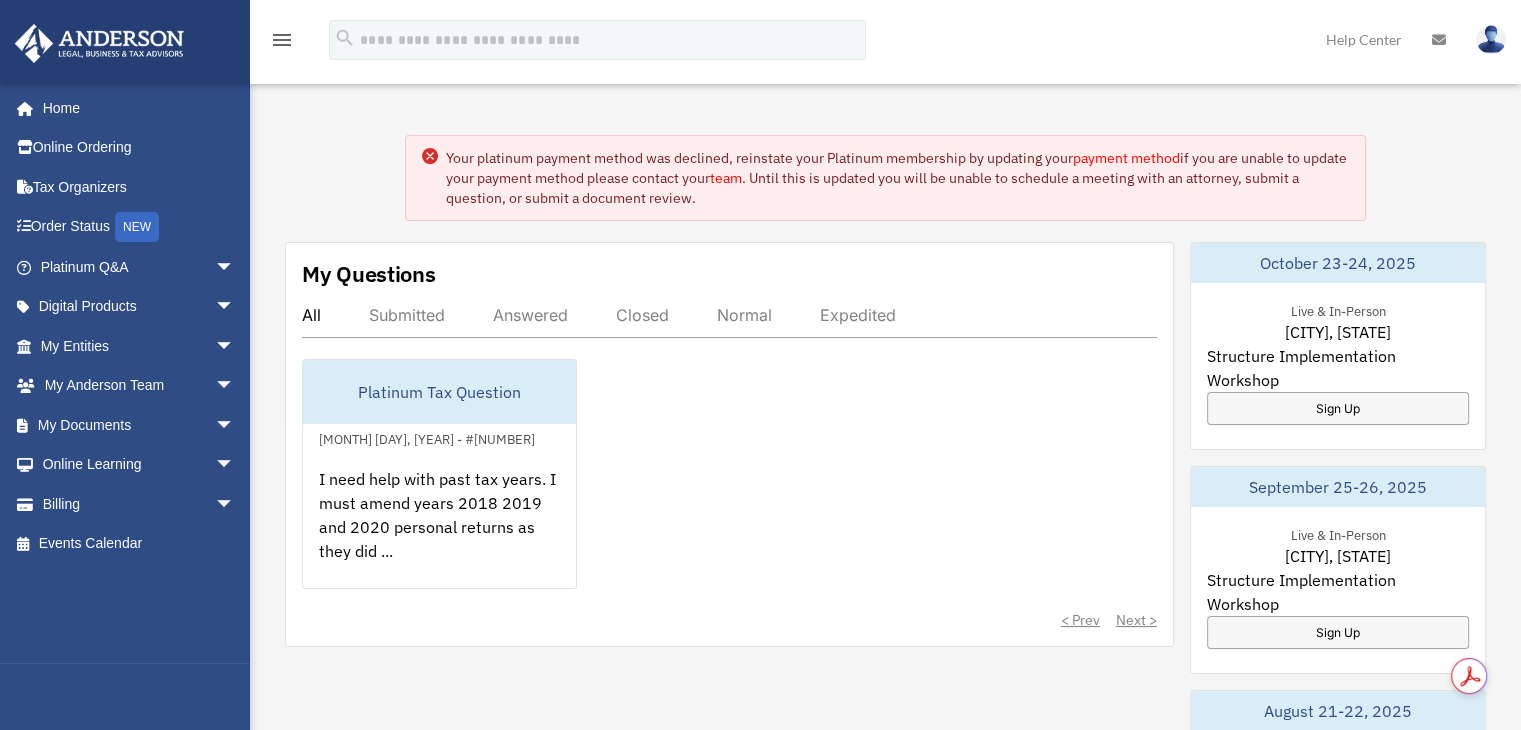 click on "Your platinum payment method was declined, reinstate your Platinum membership by updating your  payment method  if you are unable to update your payment method please contact your  team . Until this is updated you will be unable to schedule a meeting with an attorney, submit a question, or submit a document review.
My Questions
All
Submitted
Answered
Closed
Normal
Expedited
Platinum Tax Question December 2, 2022 - #00261345
< Prev   Next >" at bounding box center [885, 753] 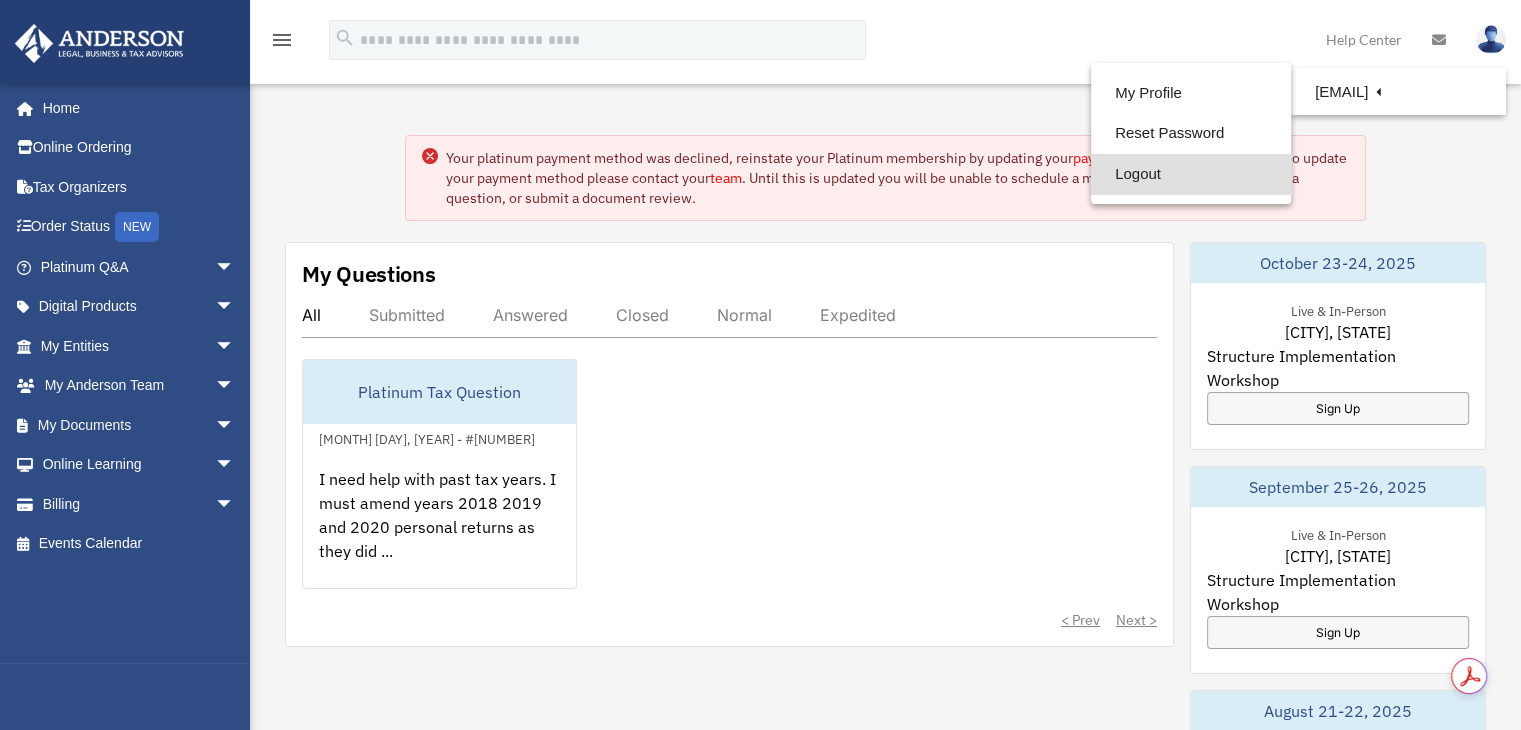 click on "Logout" at bounding box center [1191, 174] 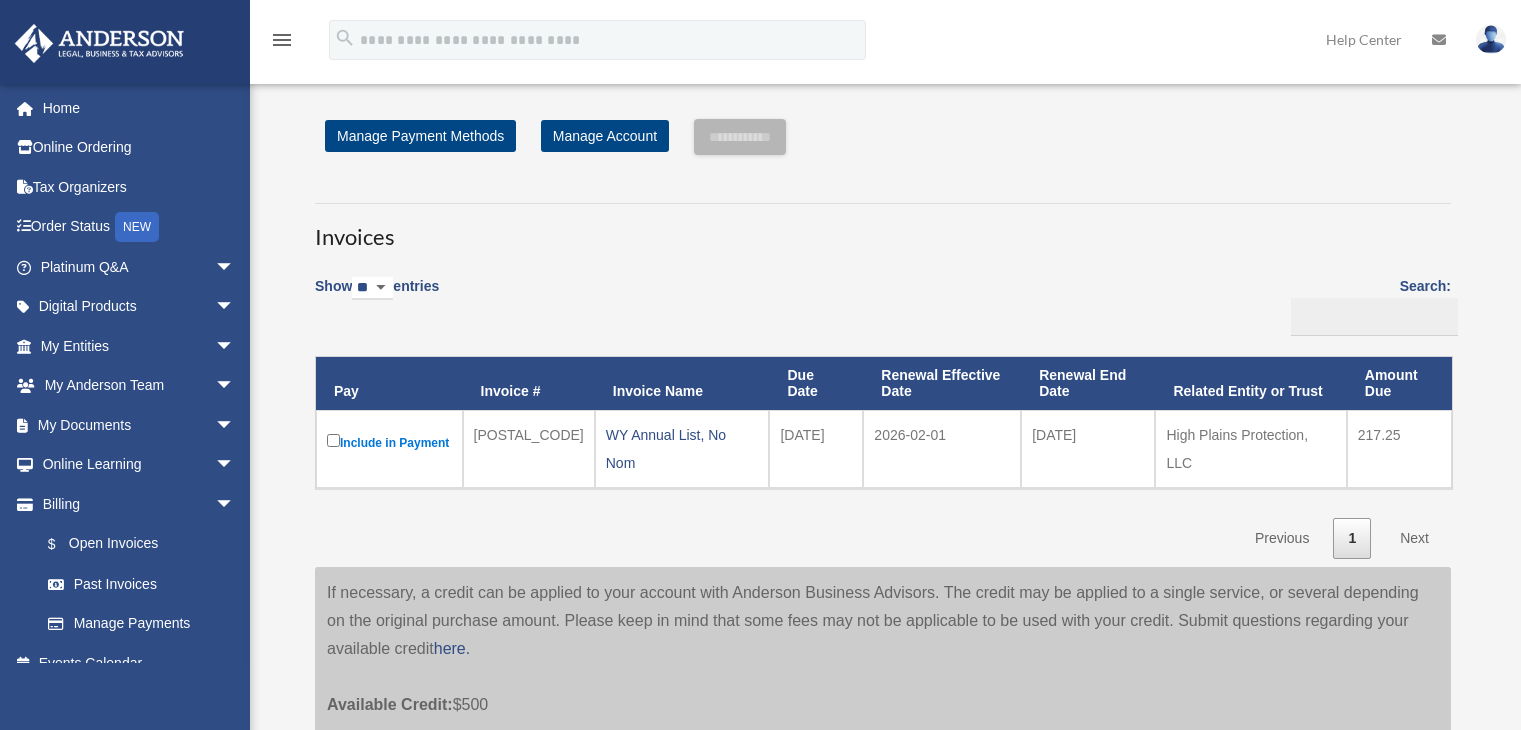 scroll, scrollTop: 0, scrollLeft: 0, axis: both 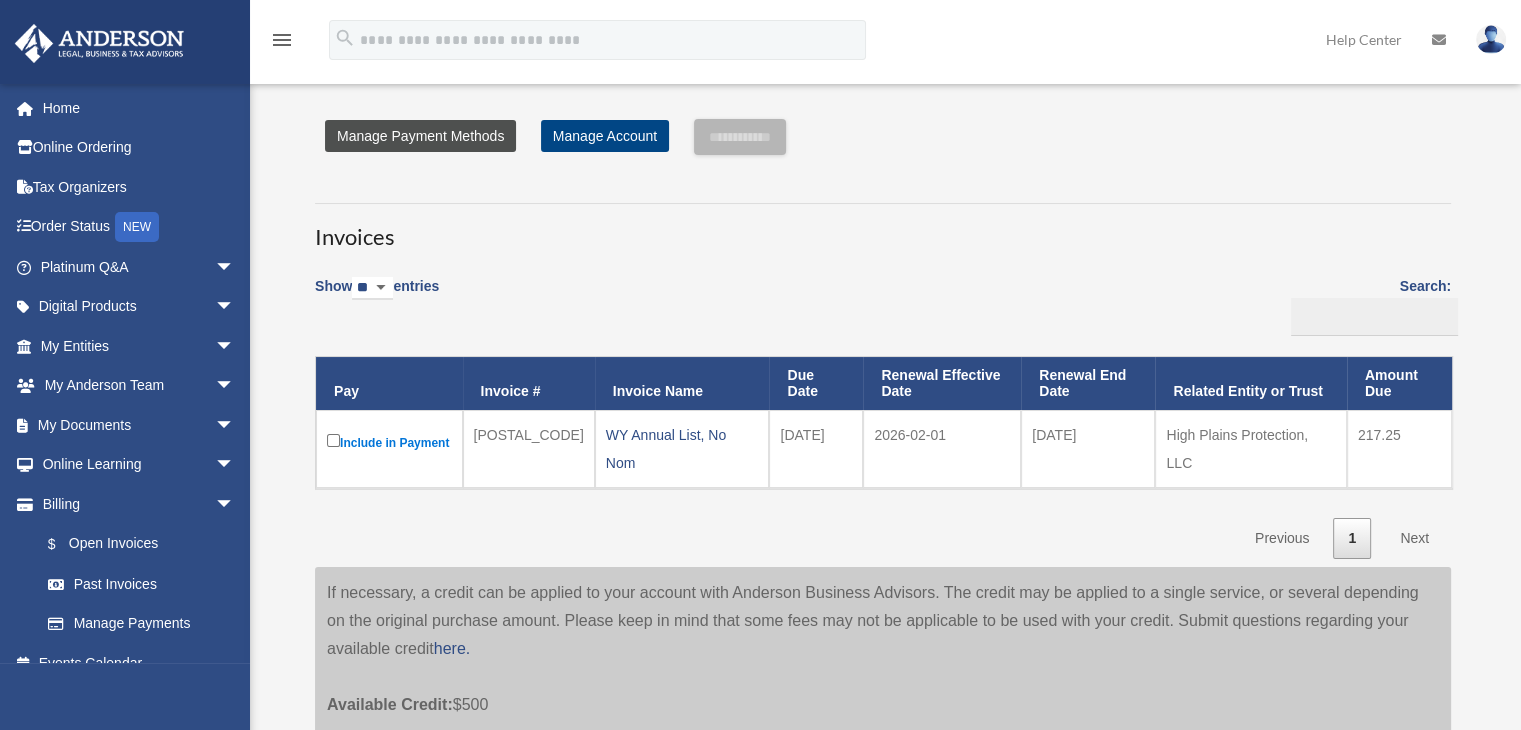 click on "Manage Payment Methods" at bounding box center [420, 136] 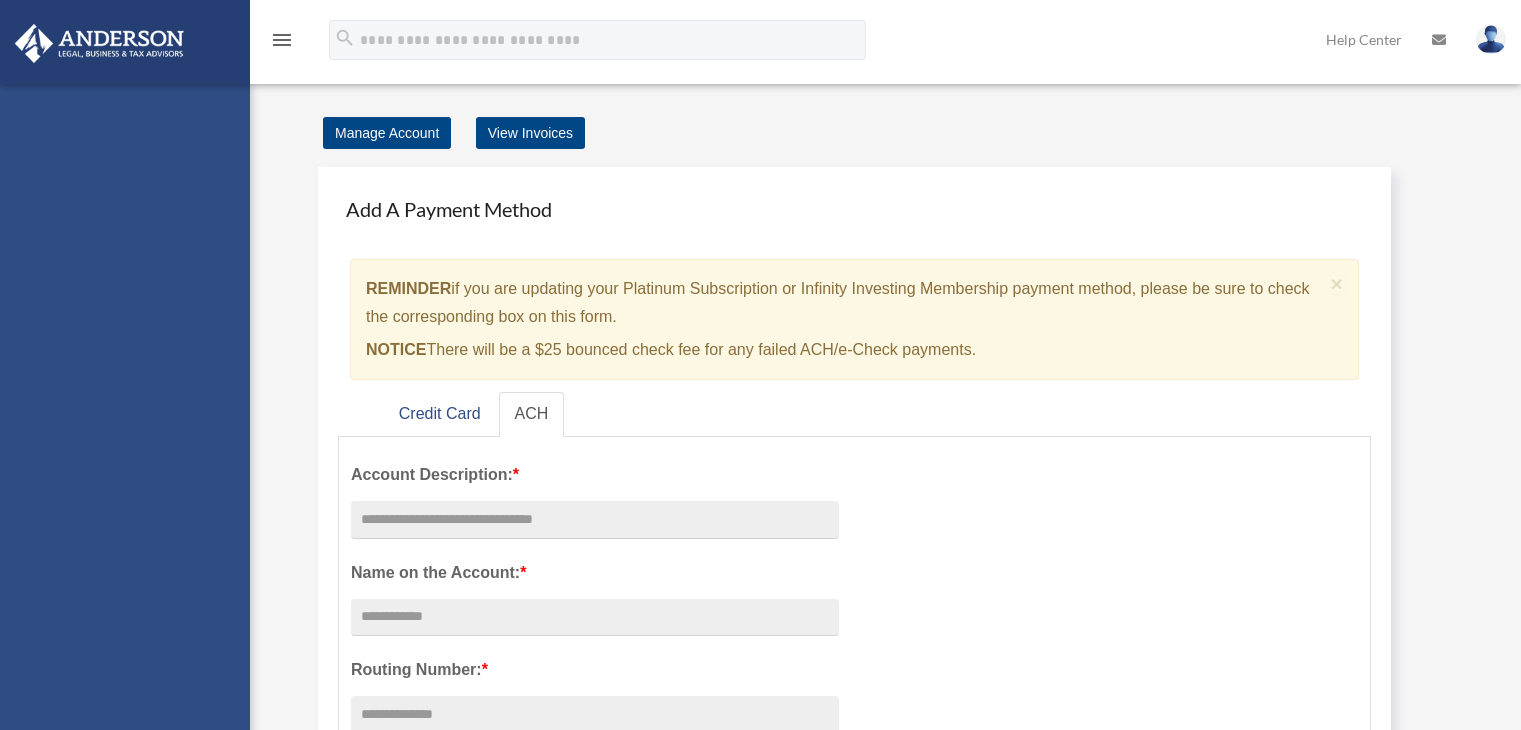scroll, scrollTop: 0, scrollLeft: 0, axis: both 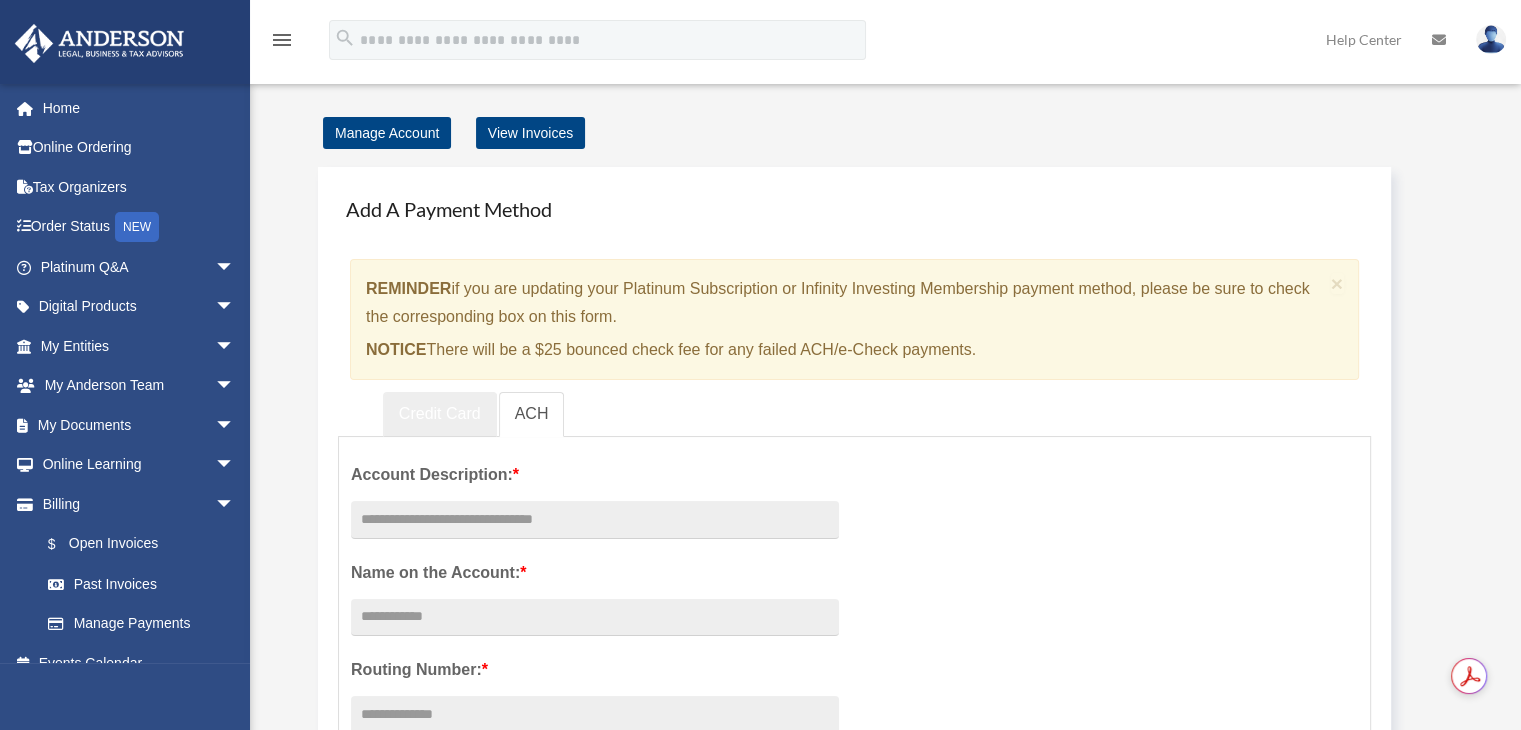 click on "Credit Card" at bounding box center (440, 414) 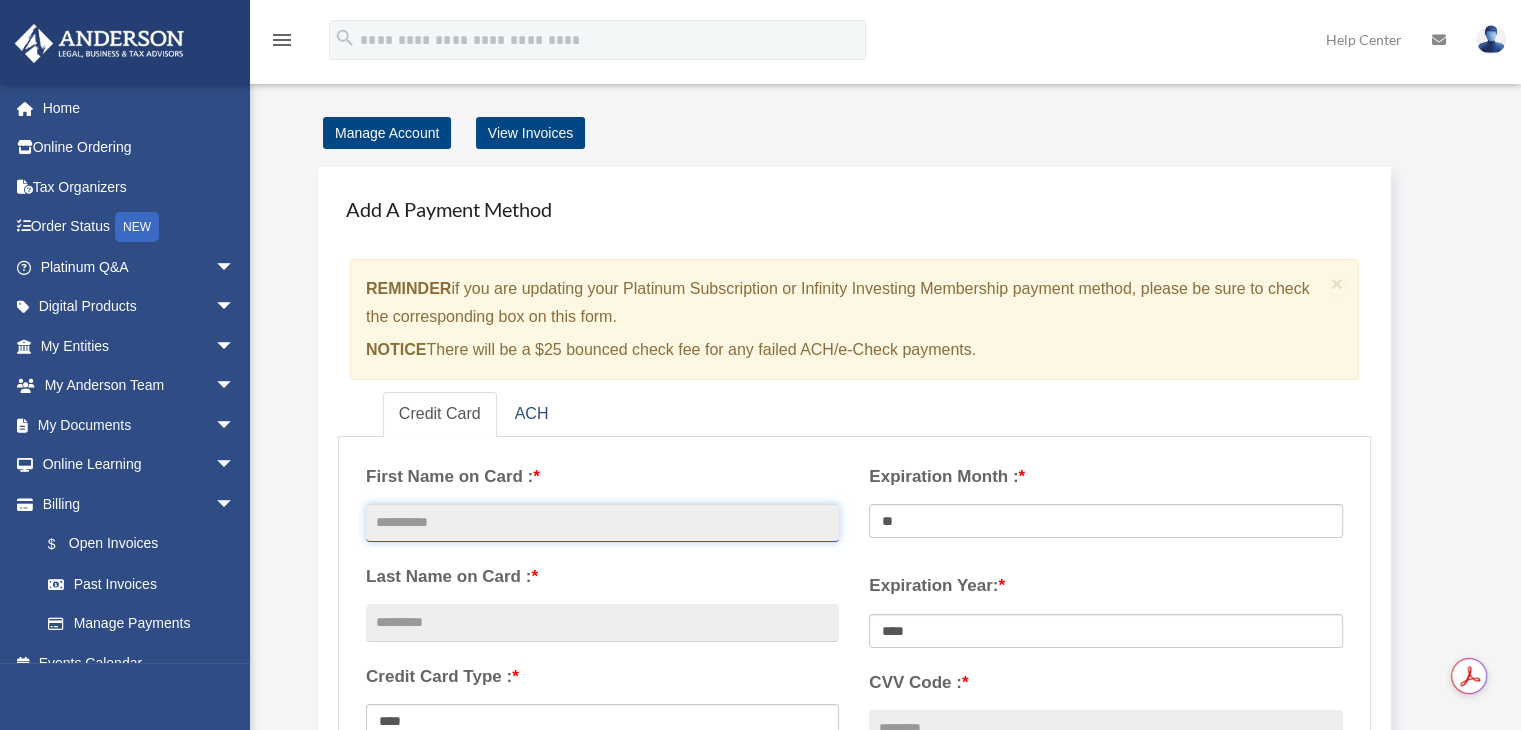 click at bounding box center [602, 523] 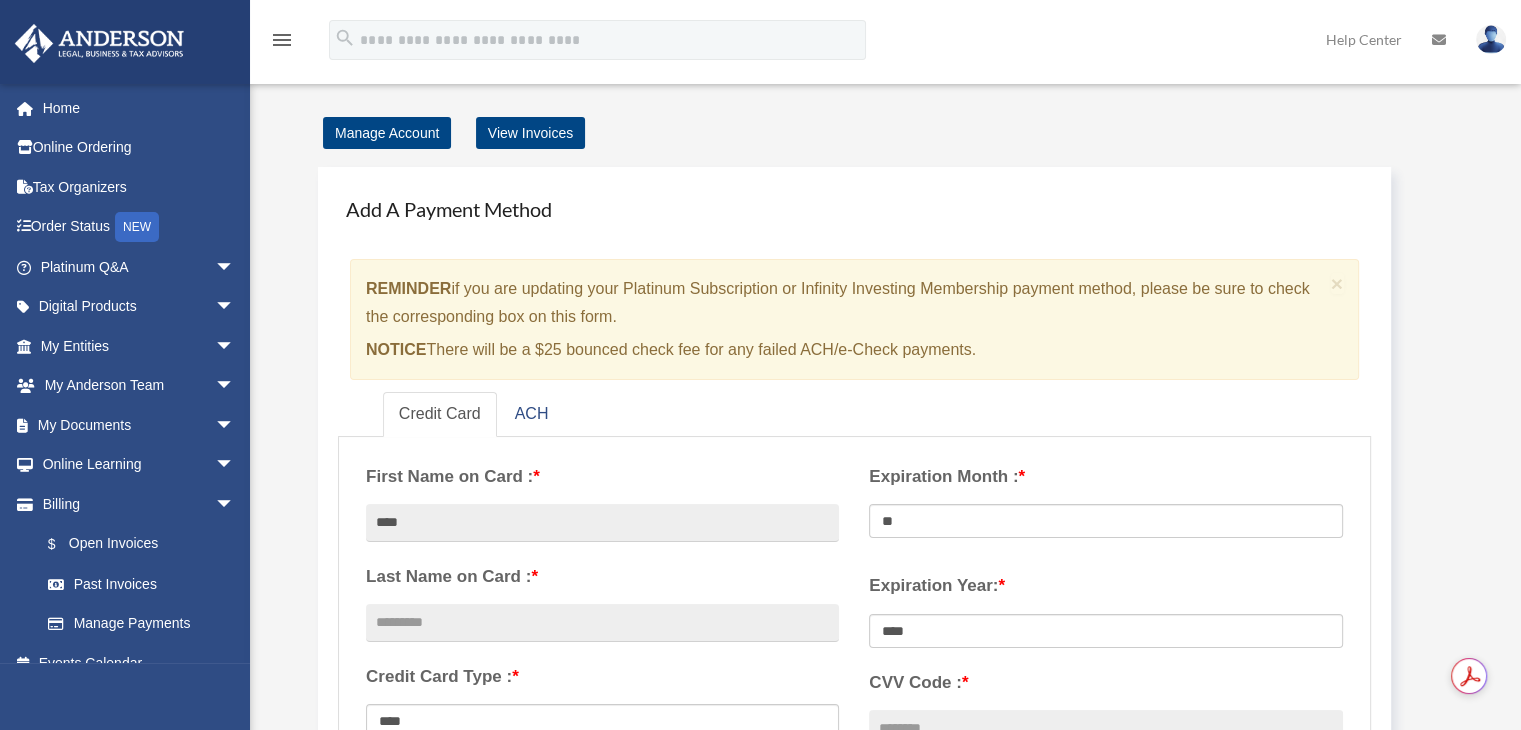 type on "******" 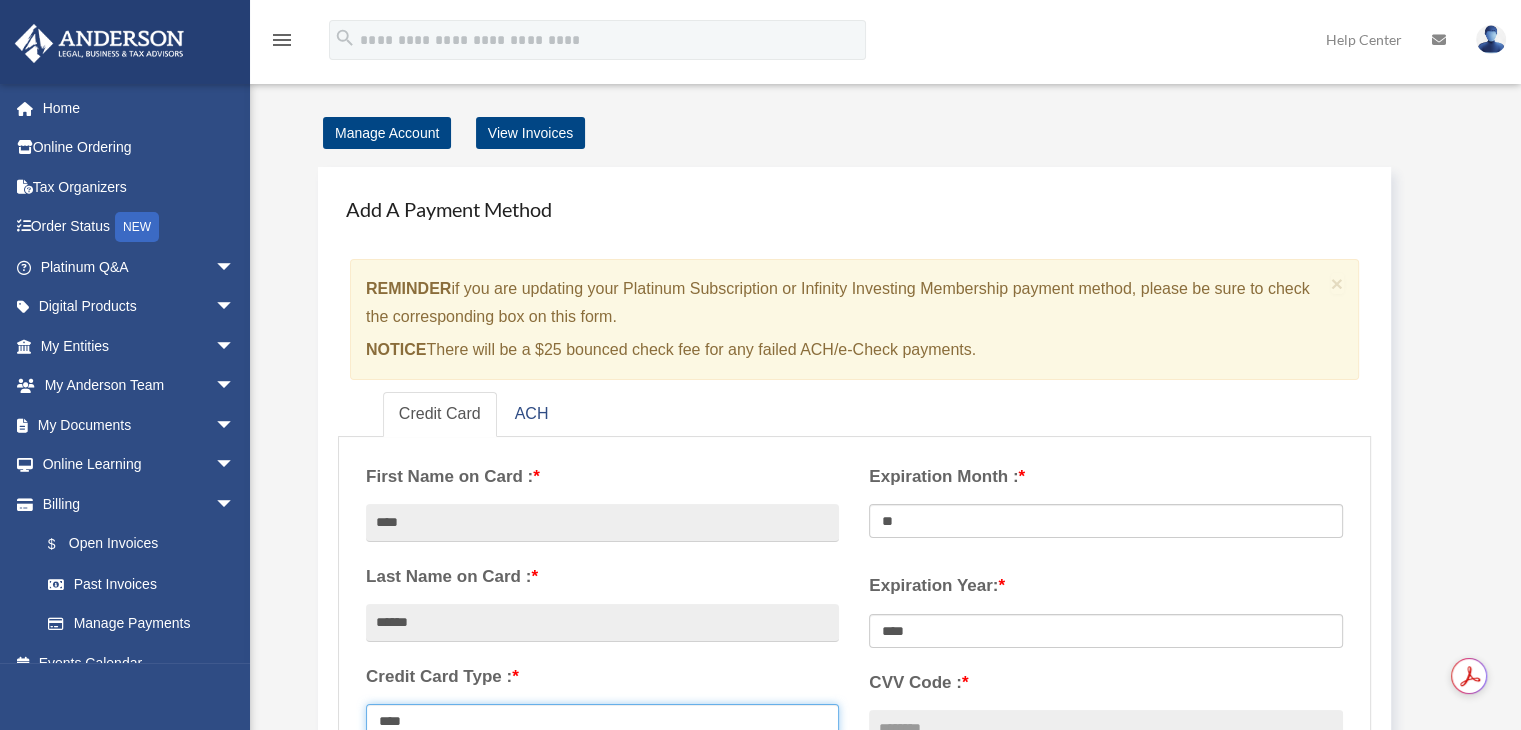 select on "**********" 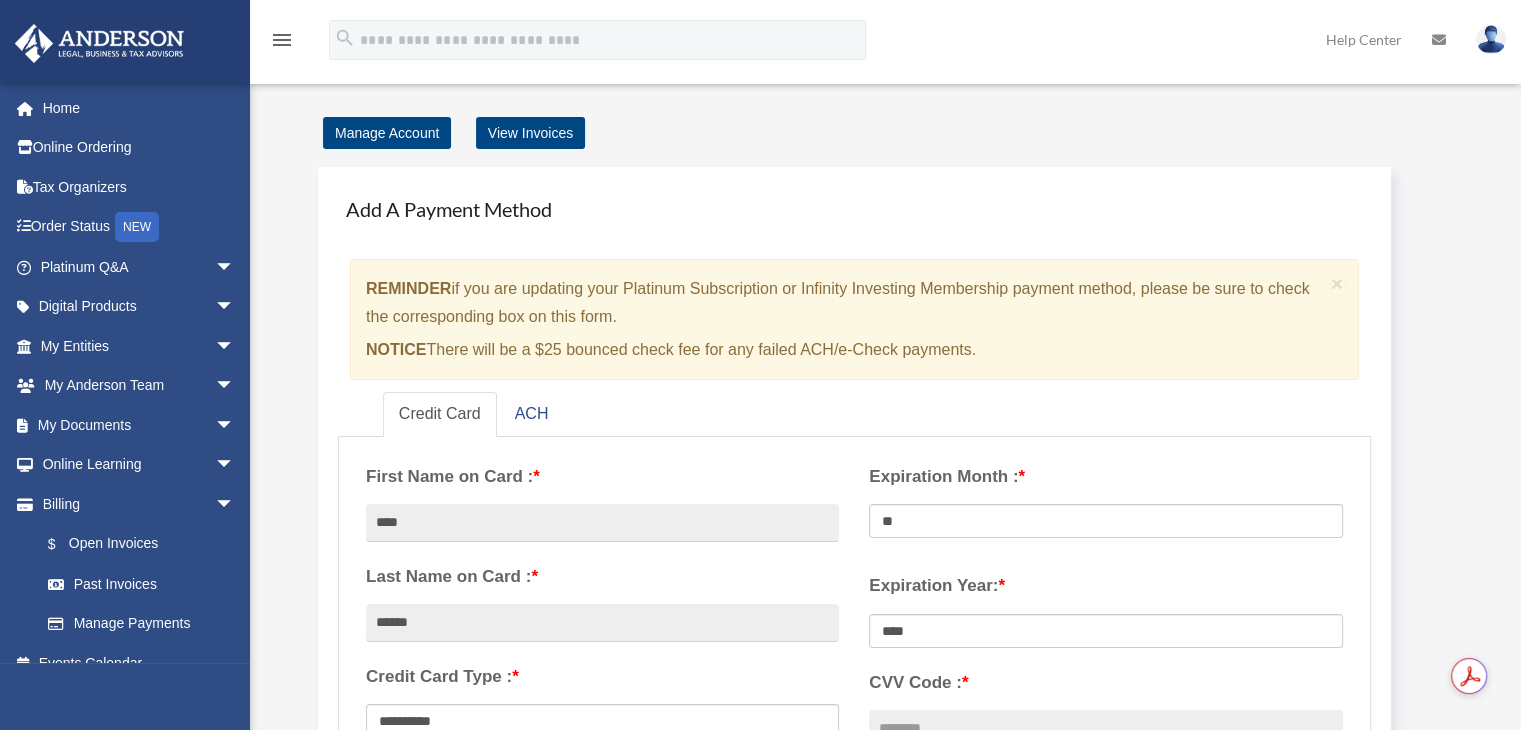 type on "**********" 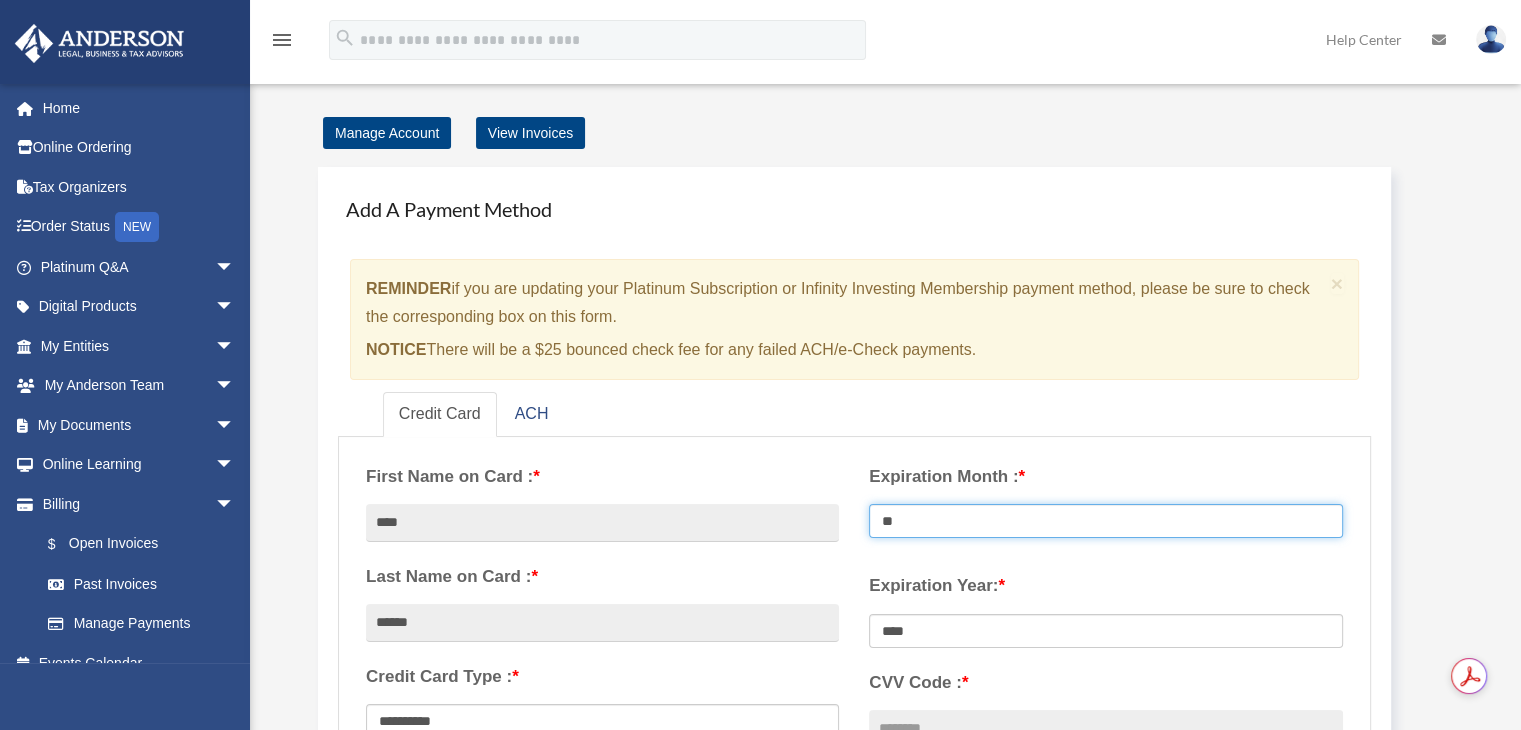 select on "**" 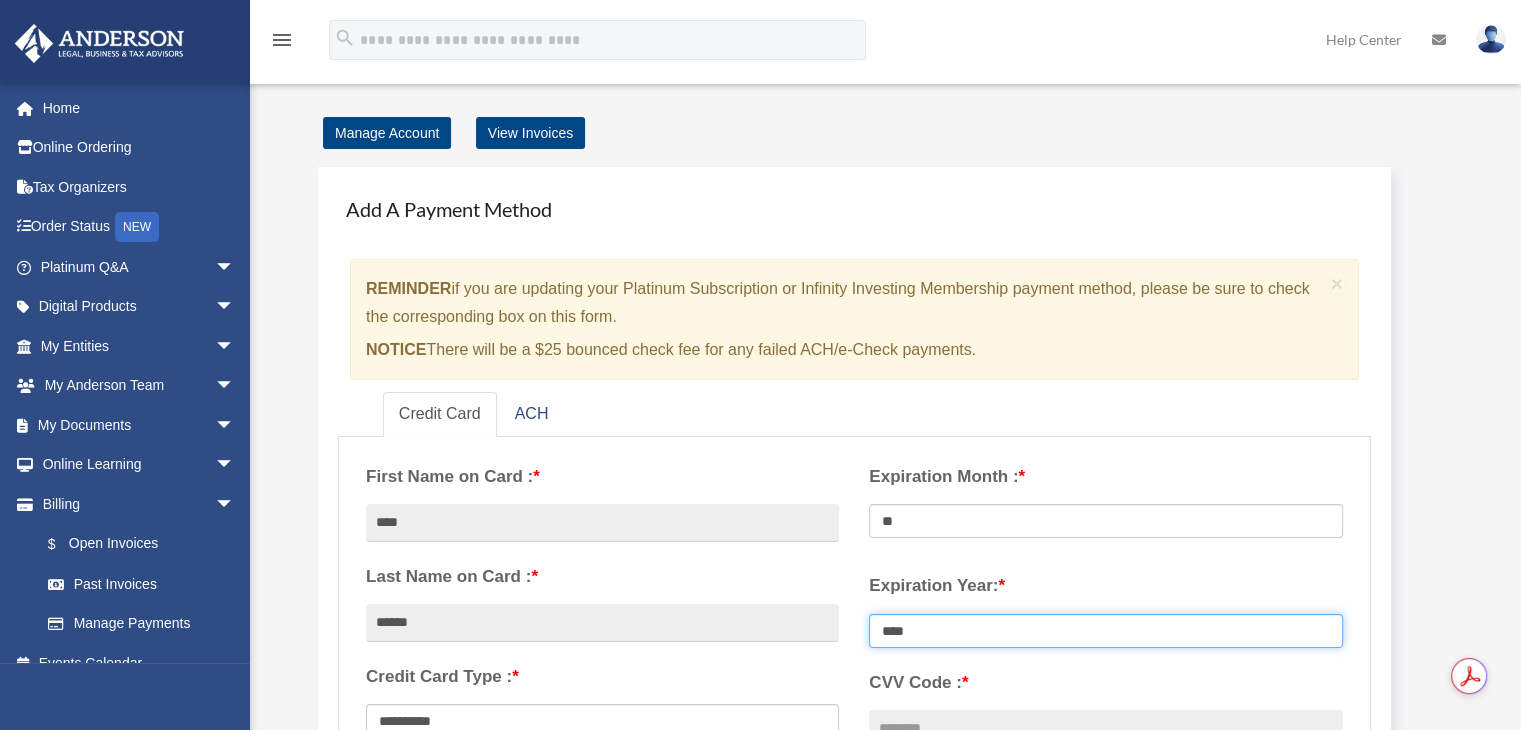 select on "****" 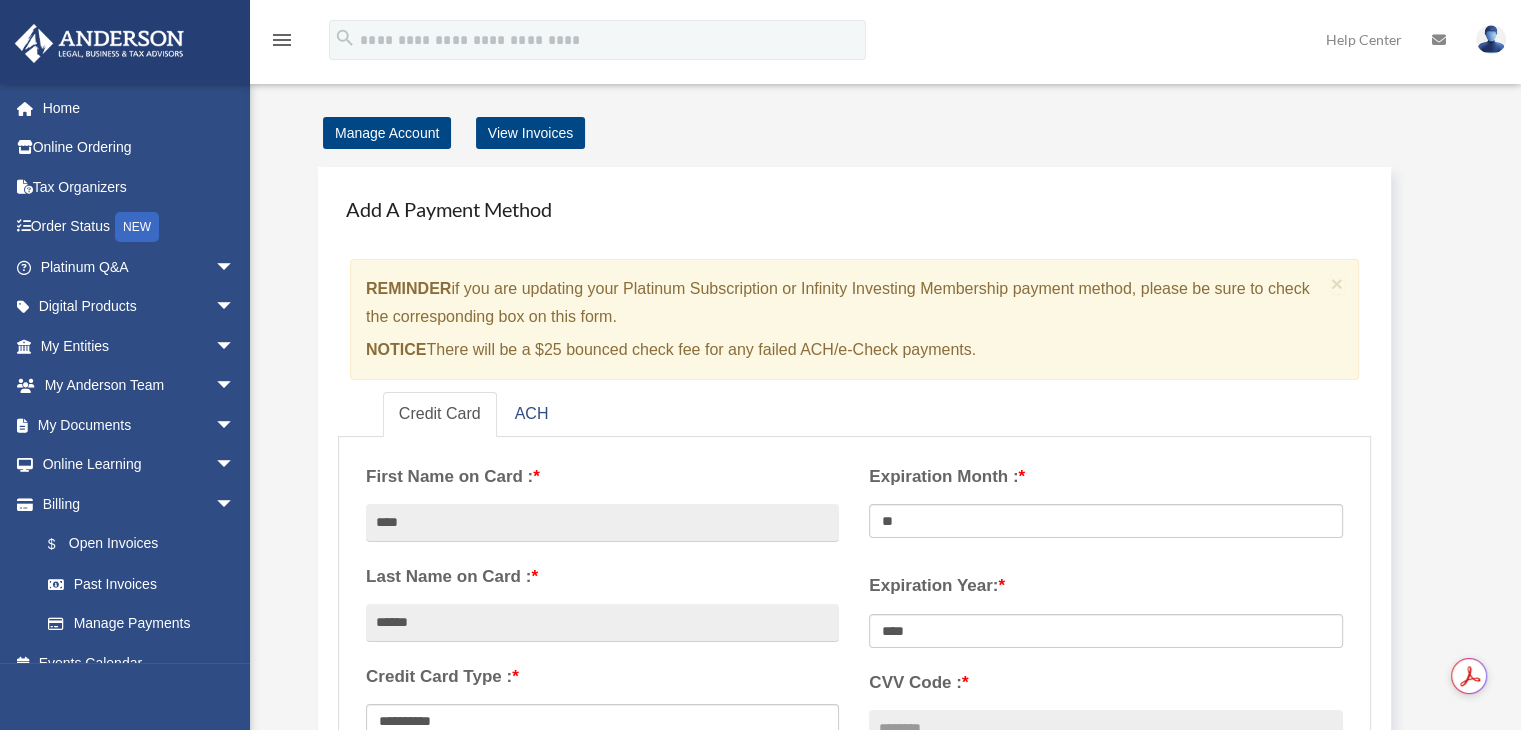 type on "***" 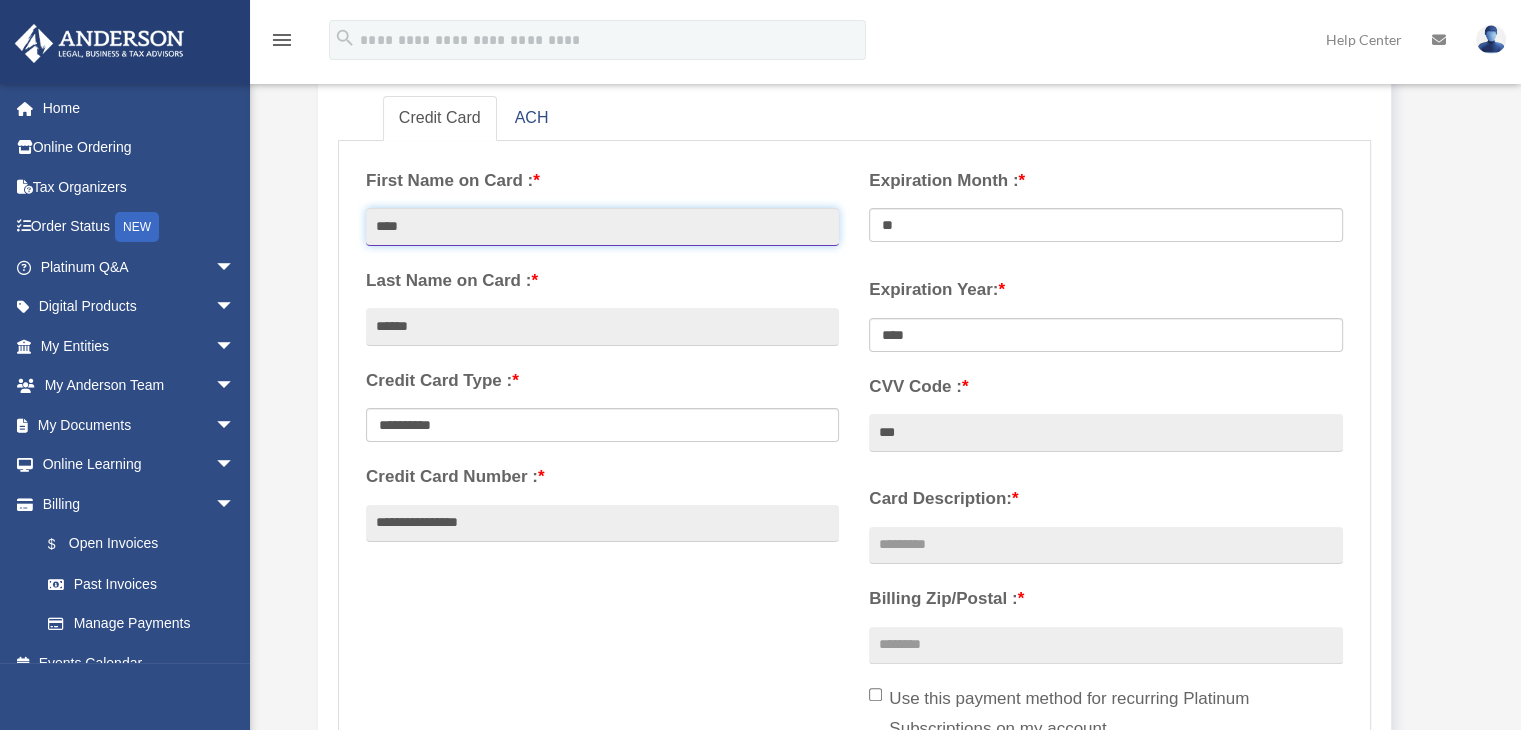 scroll, scrollTop: 283, scrollLeft: 0, axis: vertical 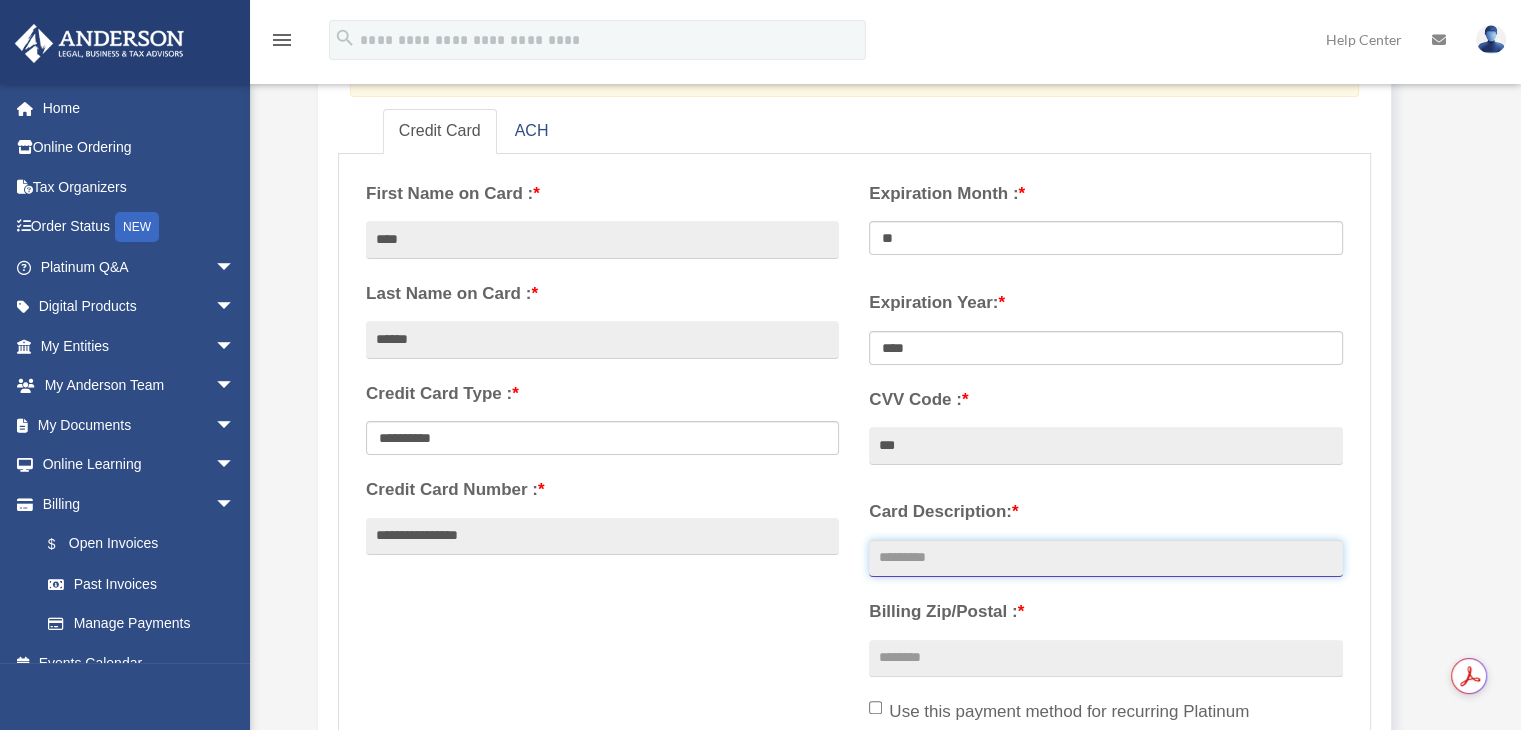 click on "Card Description: *" at bounding box center (1105, 559) 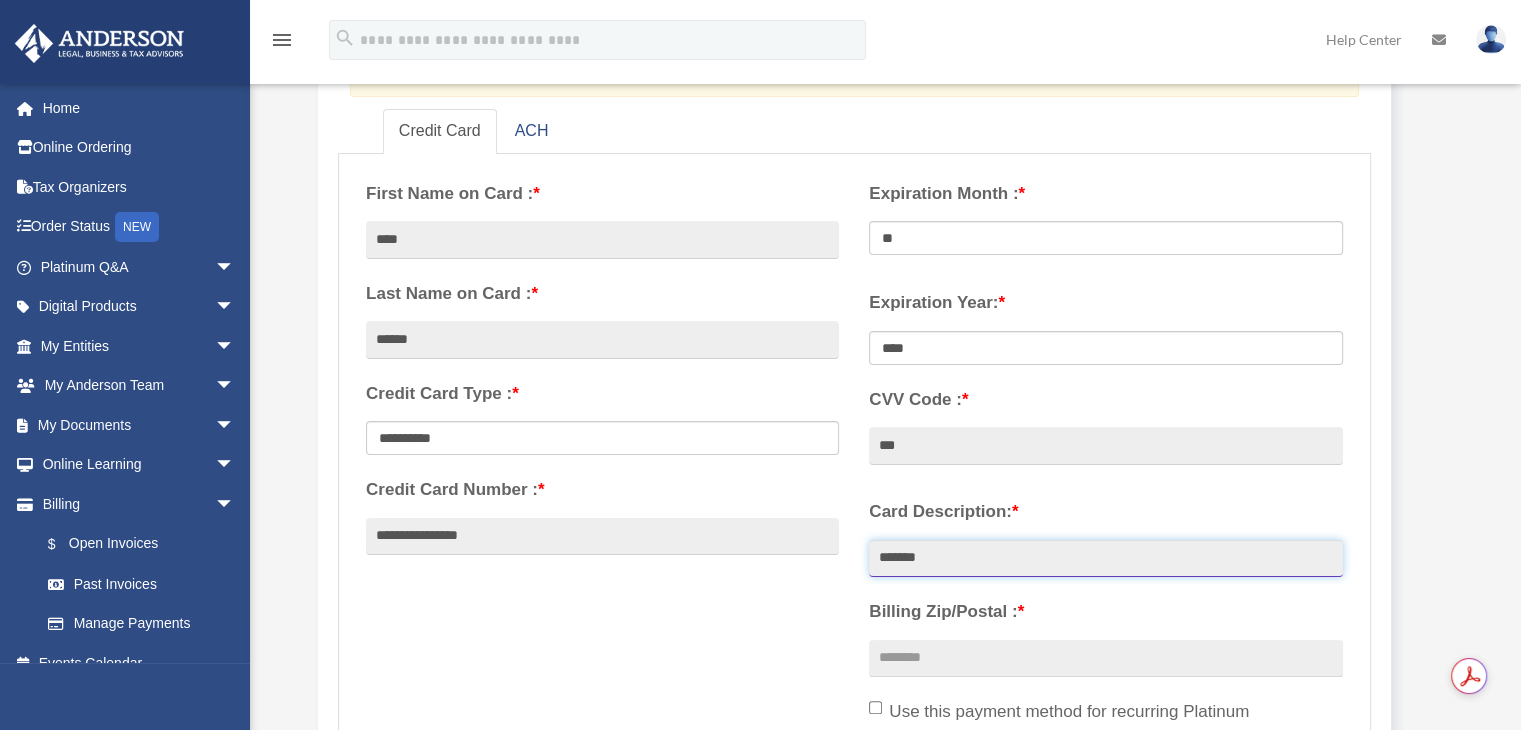 type on "*******" 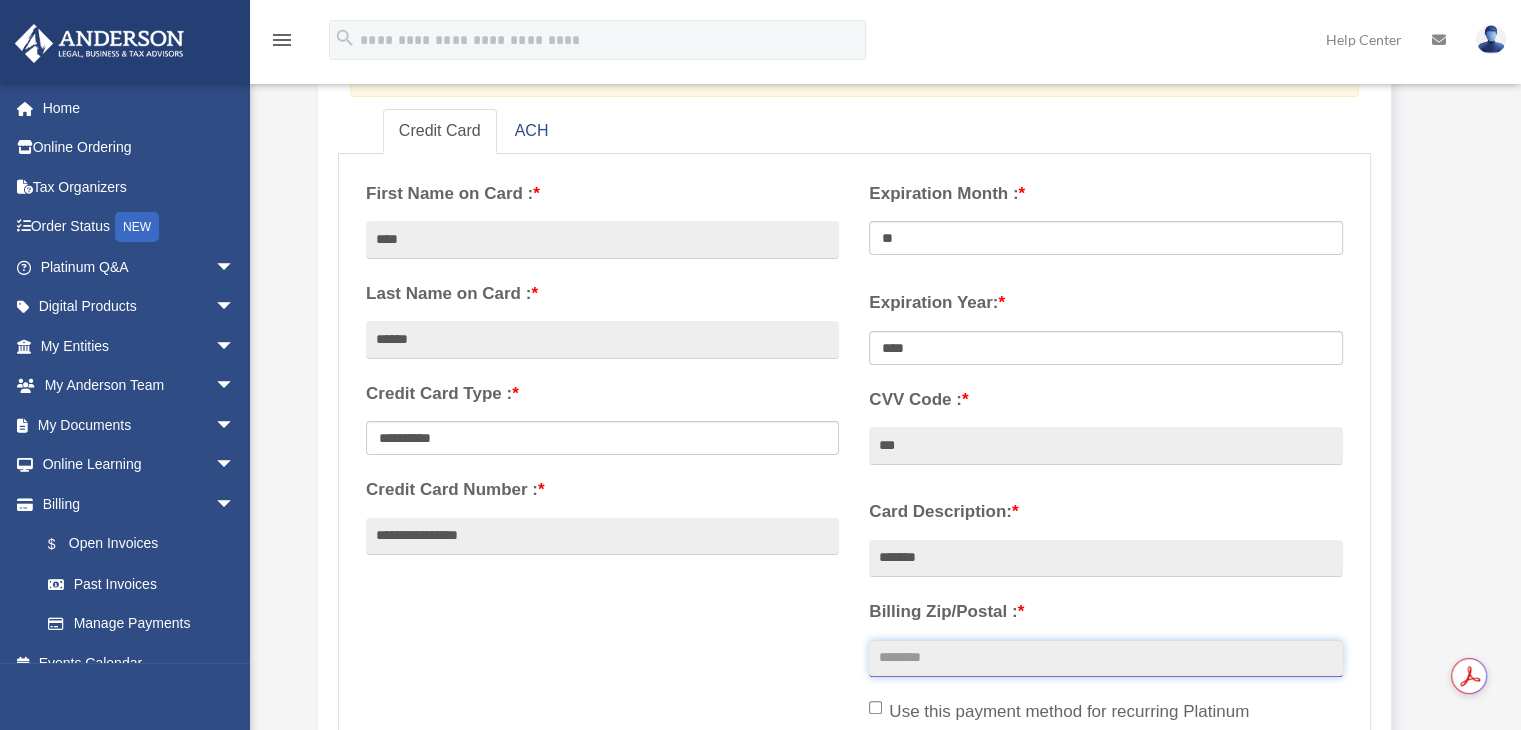 click on "Billing Zip/Postal : *" at bounding box center [1105, 659] 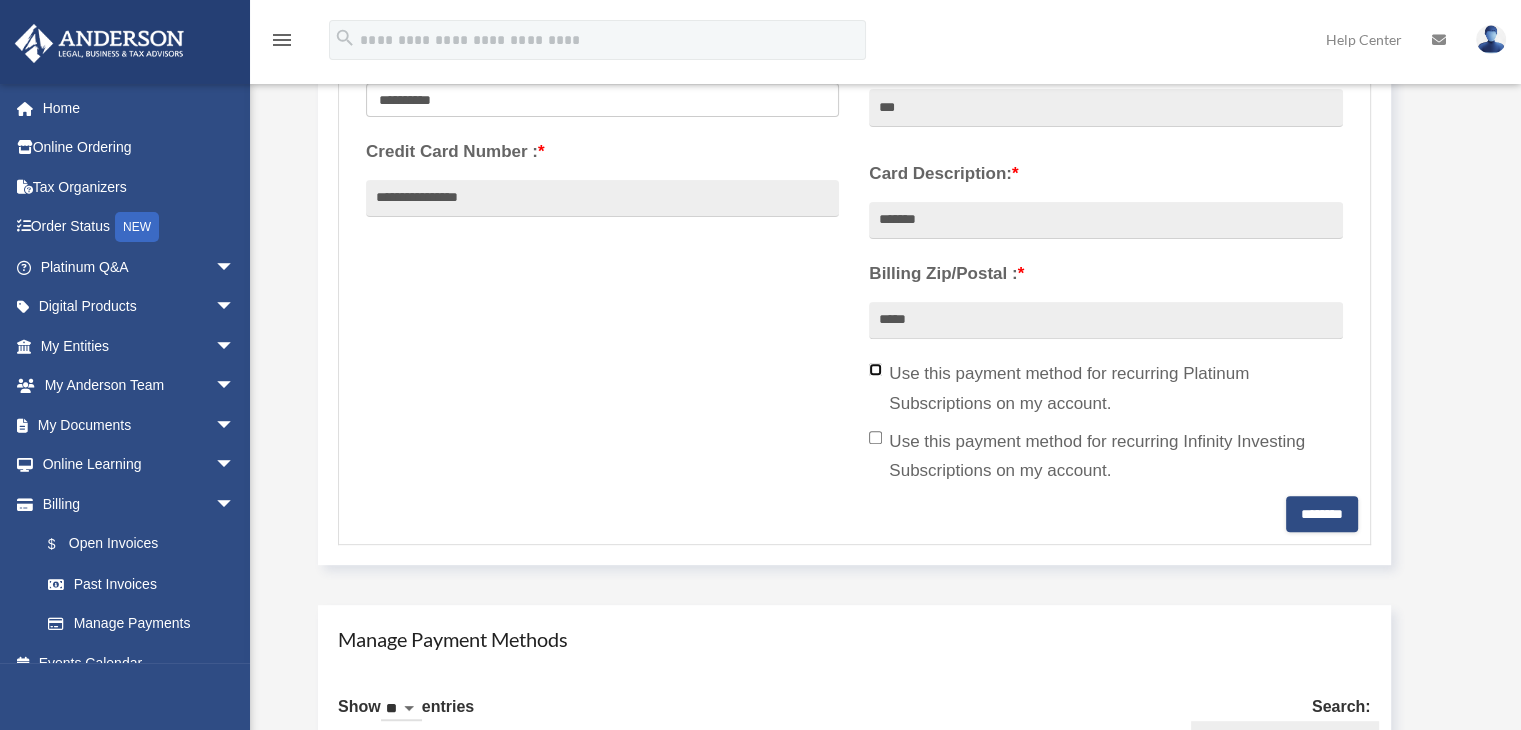 scroll, scrollTop: 618, scrollLeft: 0, axis: vertical 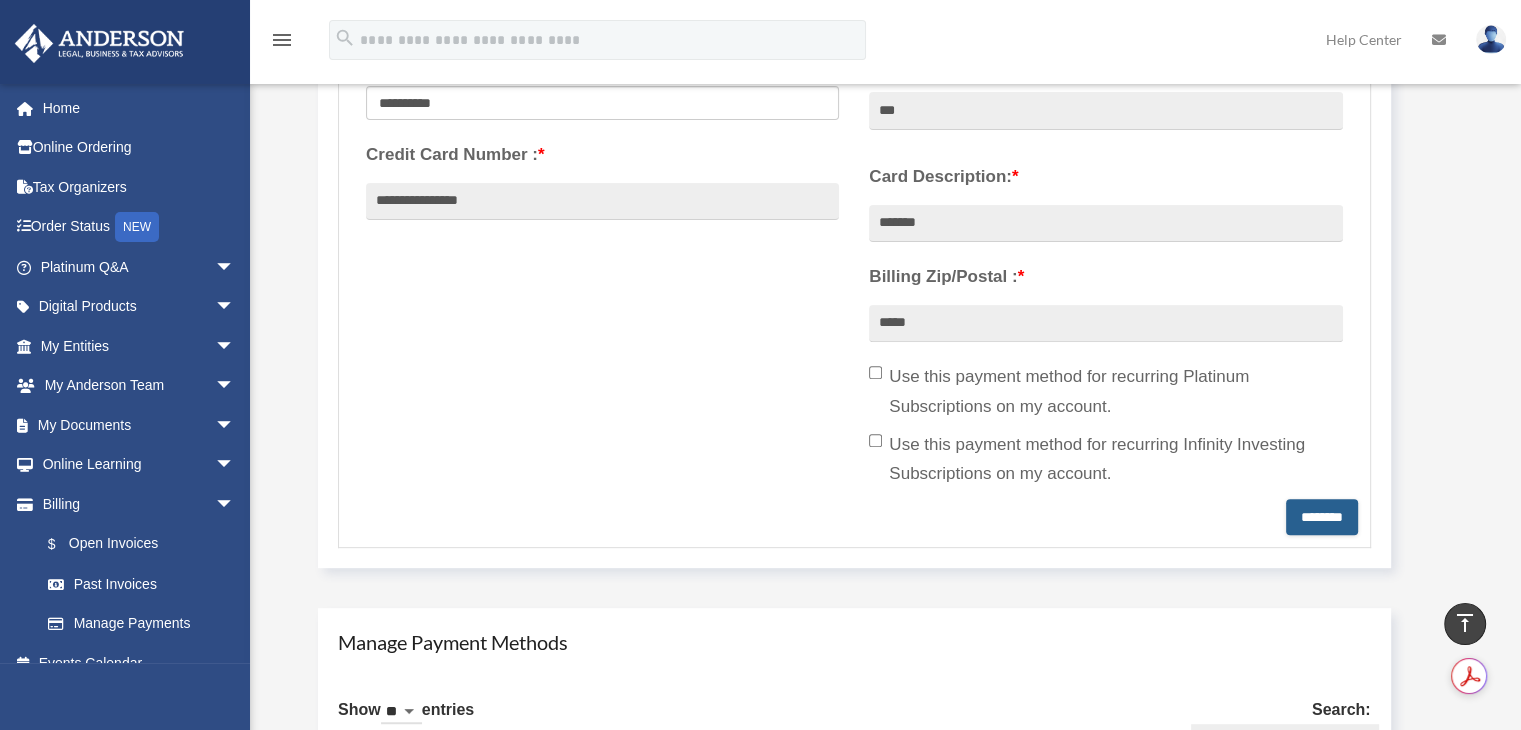 click on "********" at bounding box center (1322, 517) 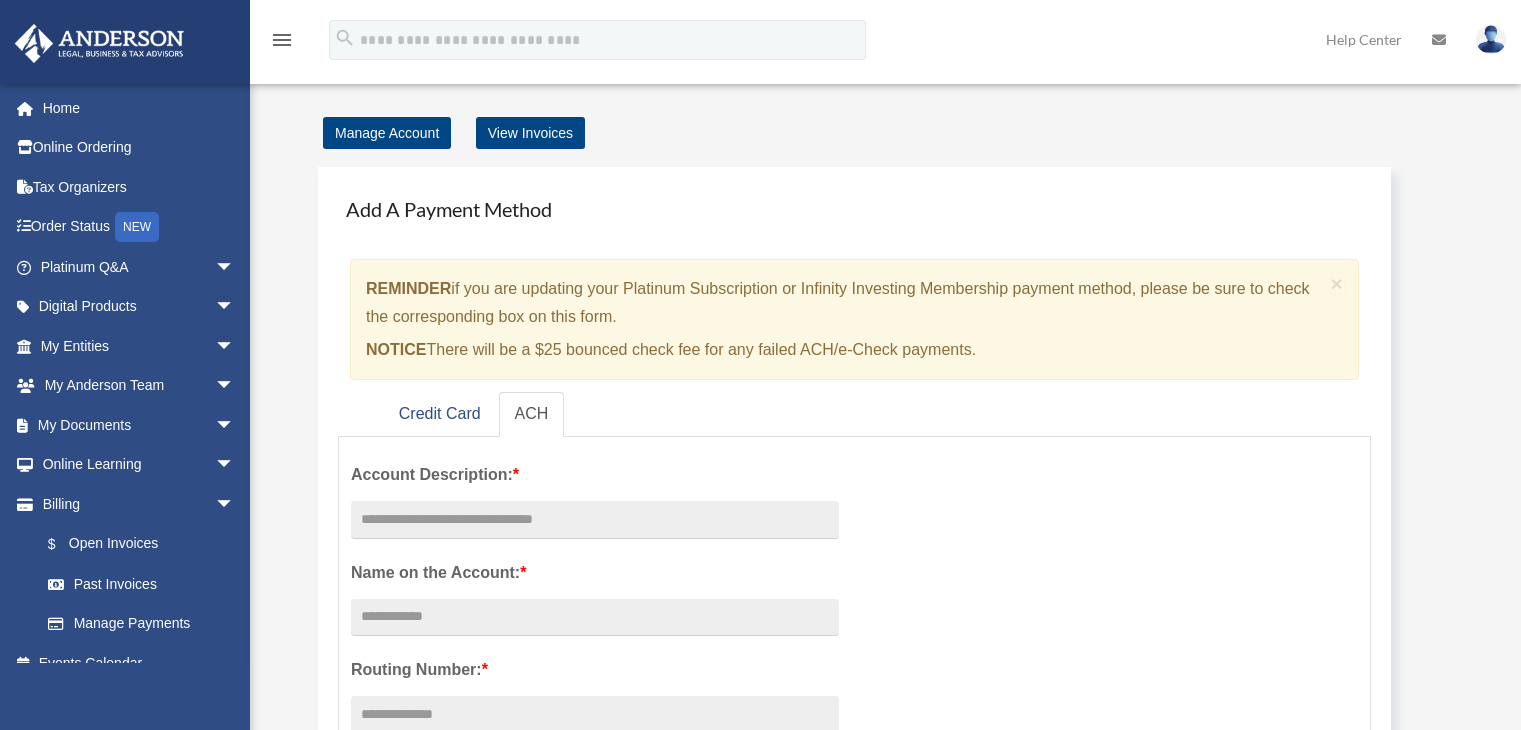 scroll, scrollTop: 0, scrollLeft: 0, axis: both 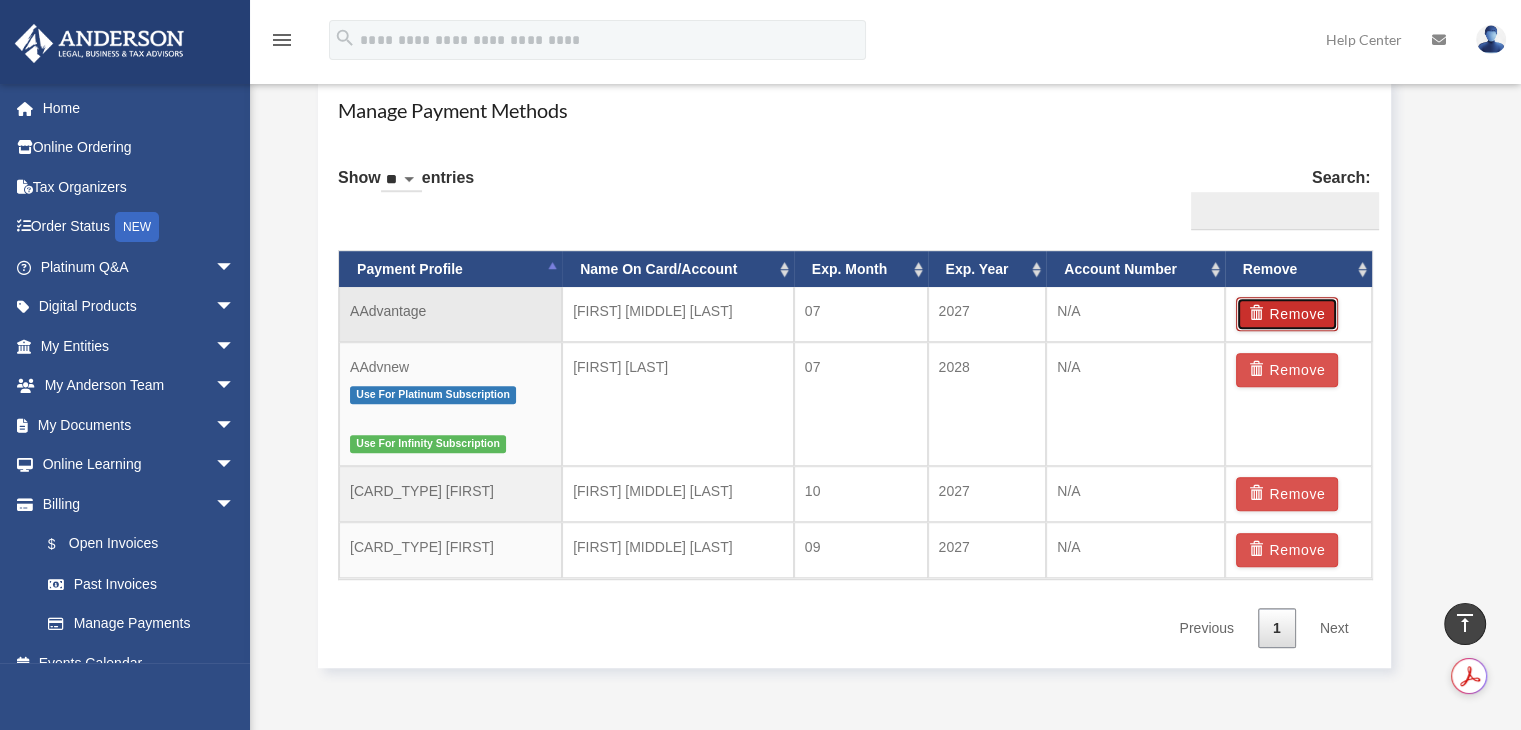 click on "Remove" at bounding box center (1287, 314) 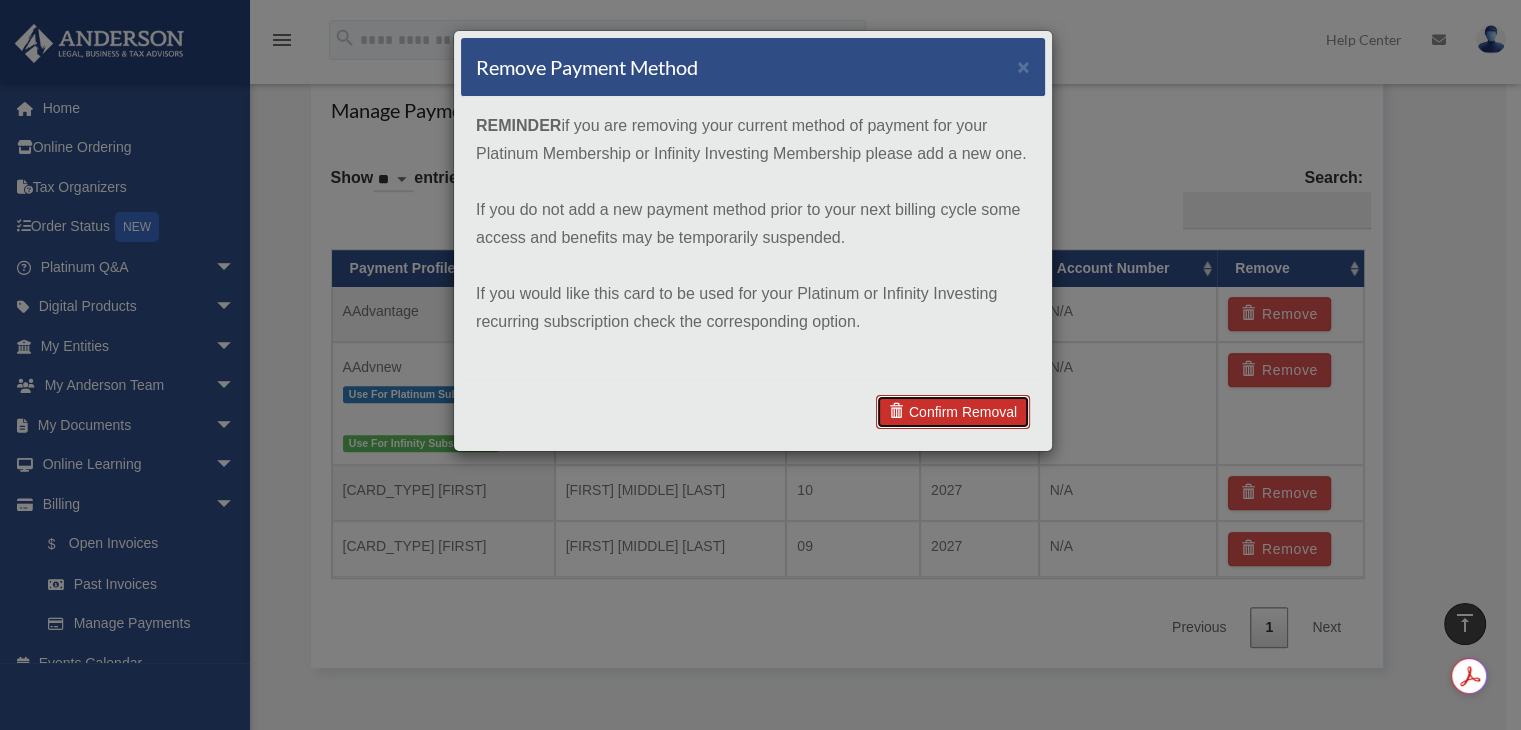 click on "Confirm Removal" at bounding box center [953, 412] 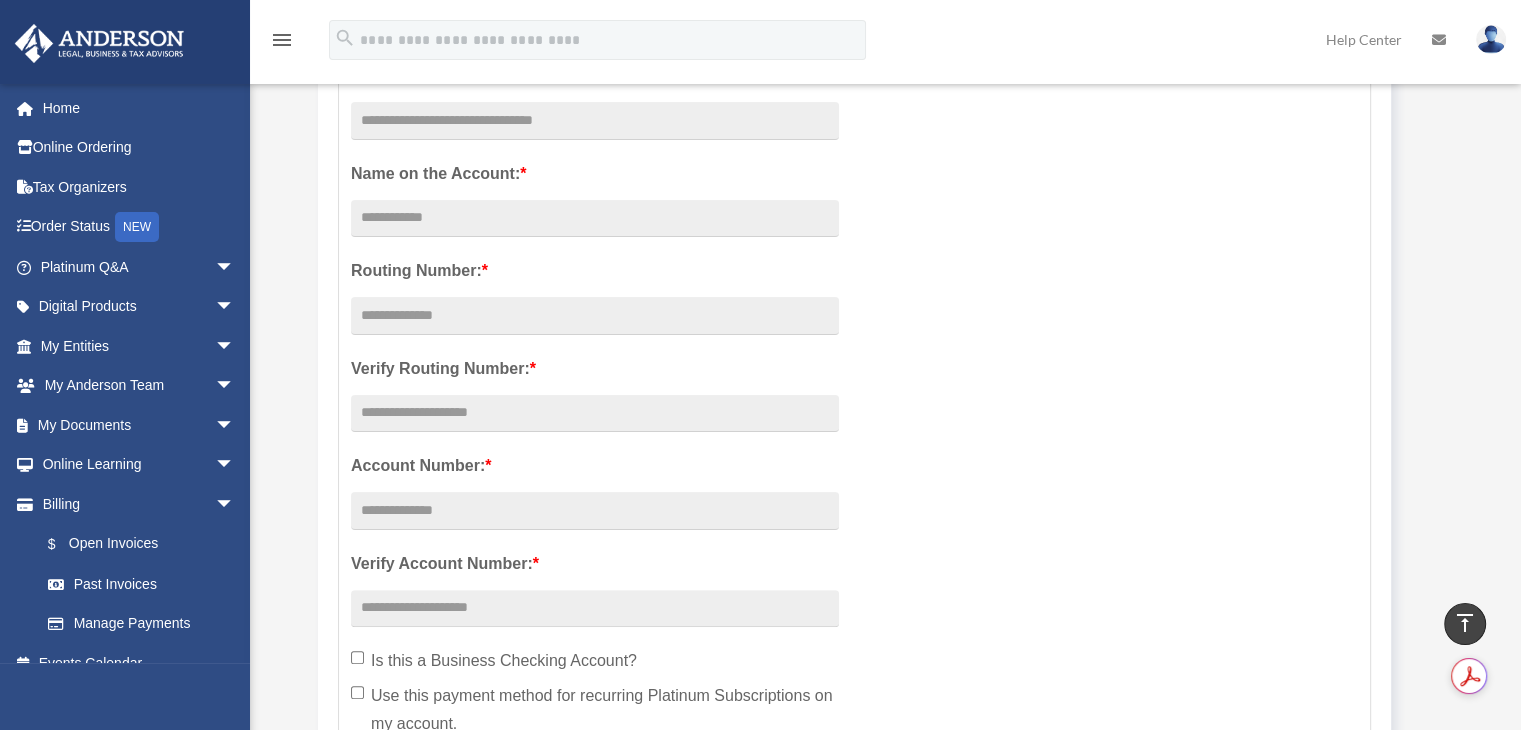 scroll, scrollTop: 0, scrollLeft: 0, axis: both 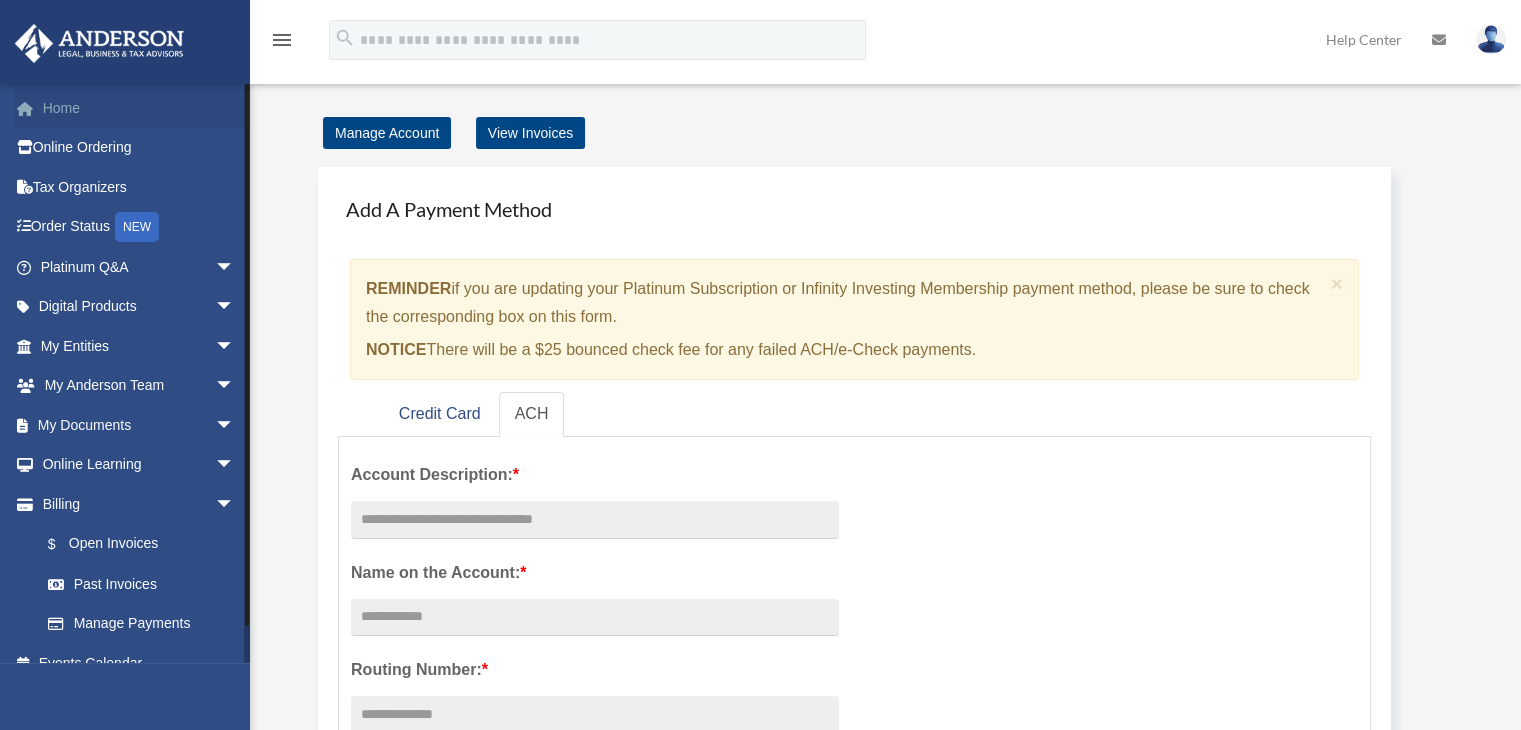click on "Home" at bounding box center (139, 108) 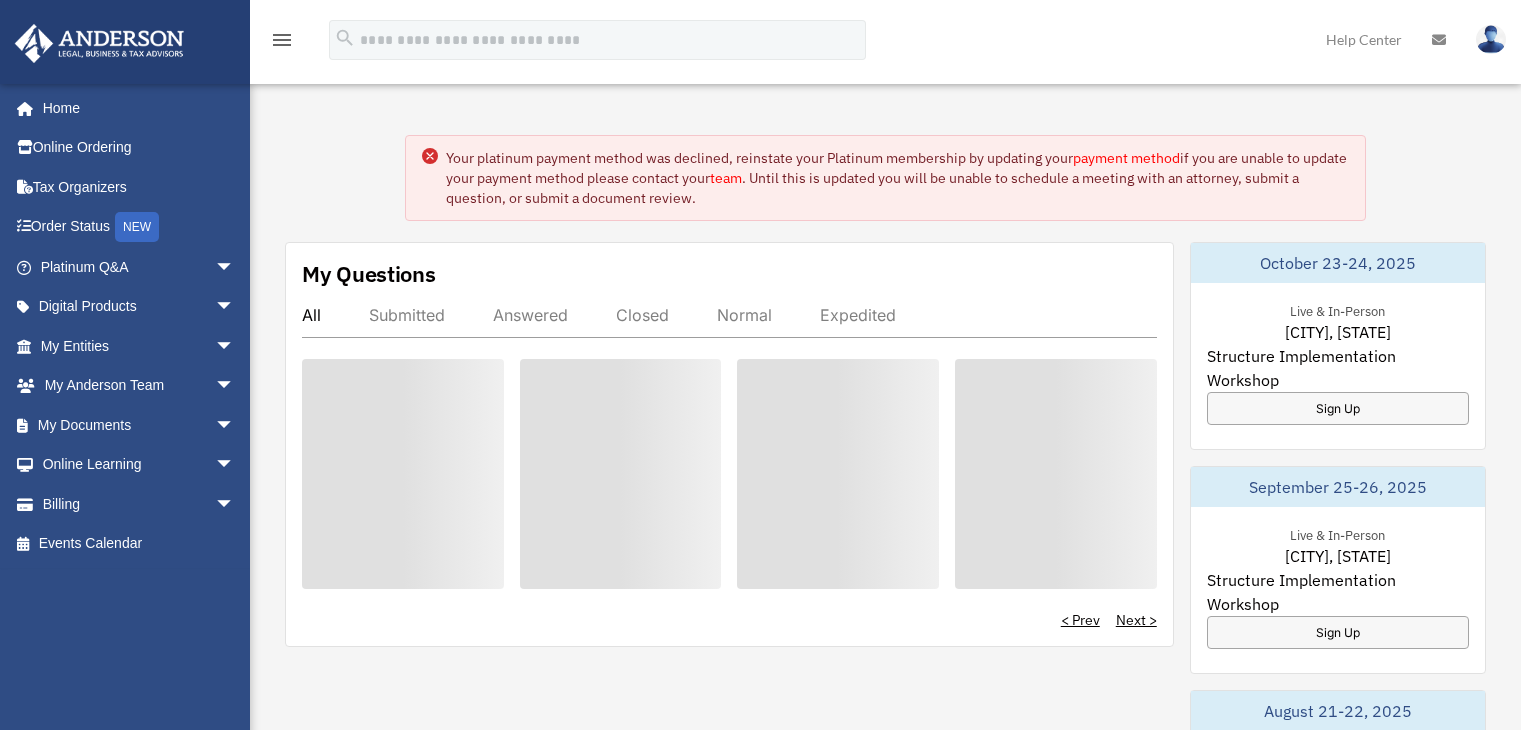 scroll, scrollTop: 0, scrollLeft: 0, axis: both 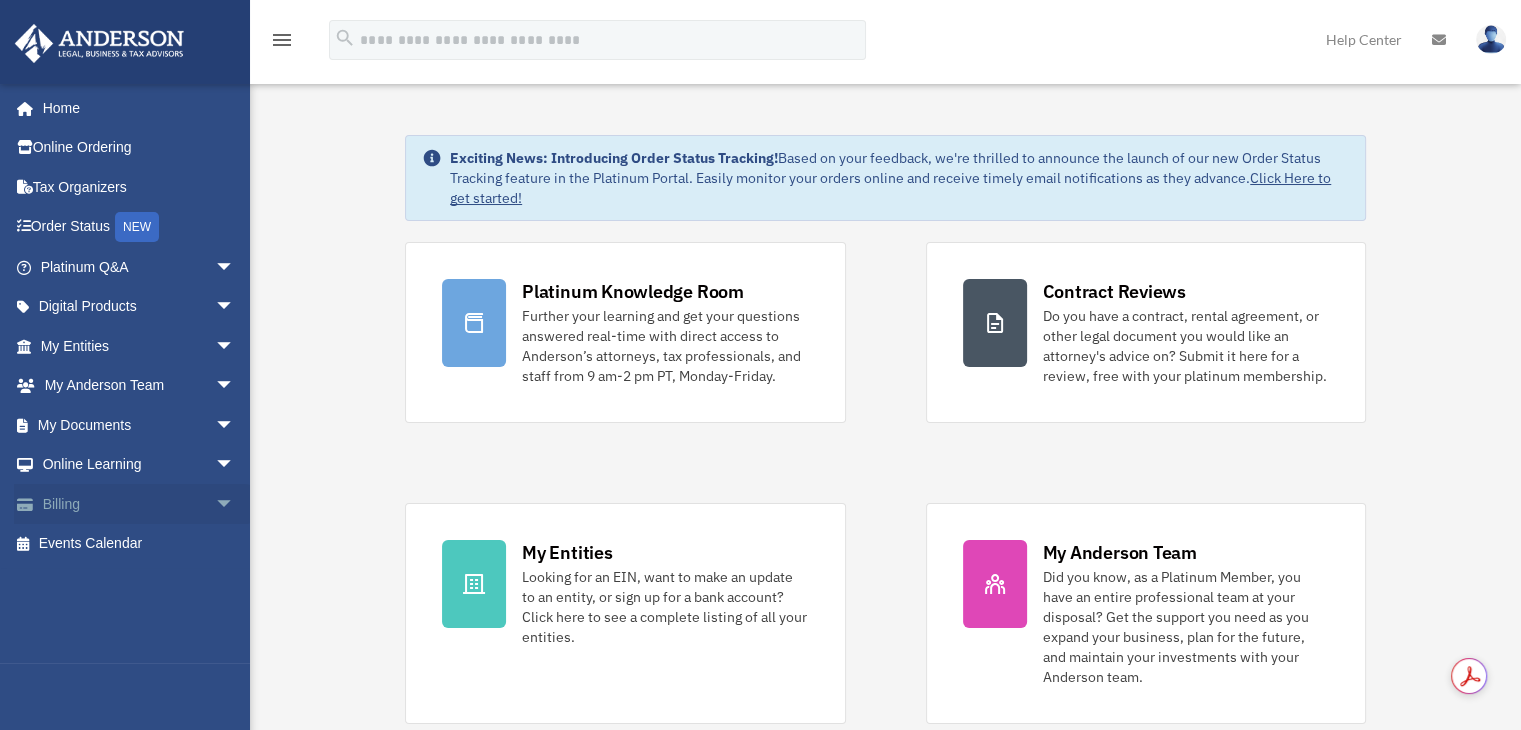 click on "Billing arrow_drop_down" at bounding box center (139, 504) 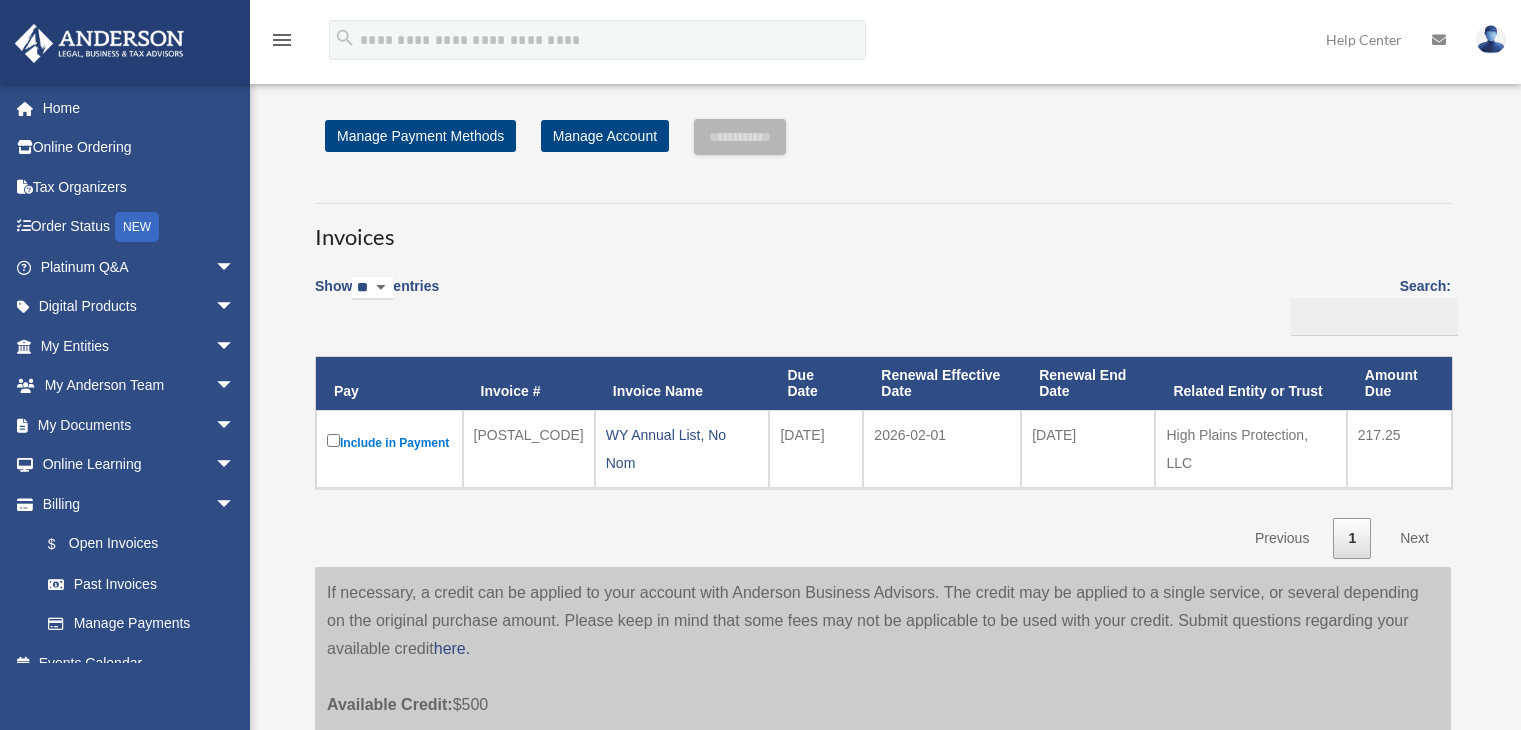 scroll, scrollTop: 0, scrollLeft: 0, axis: both 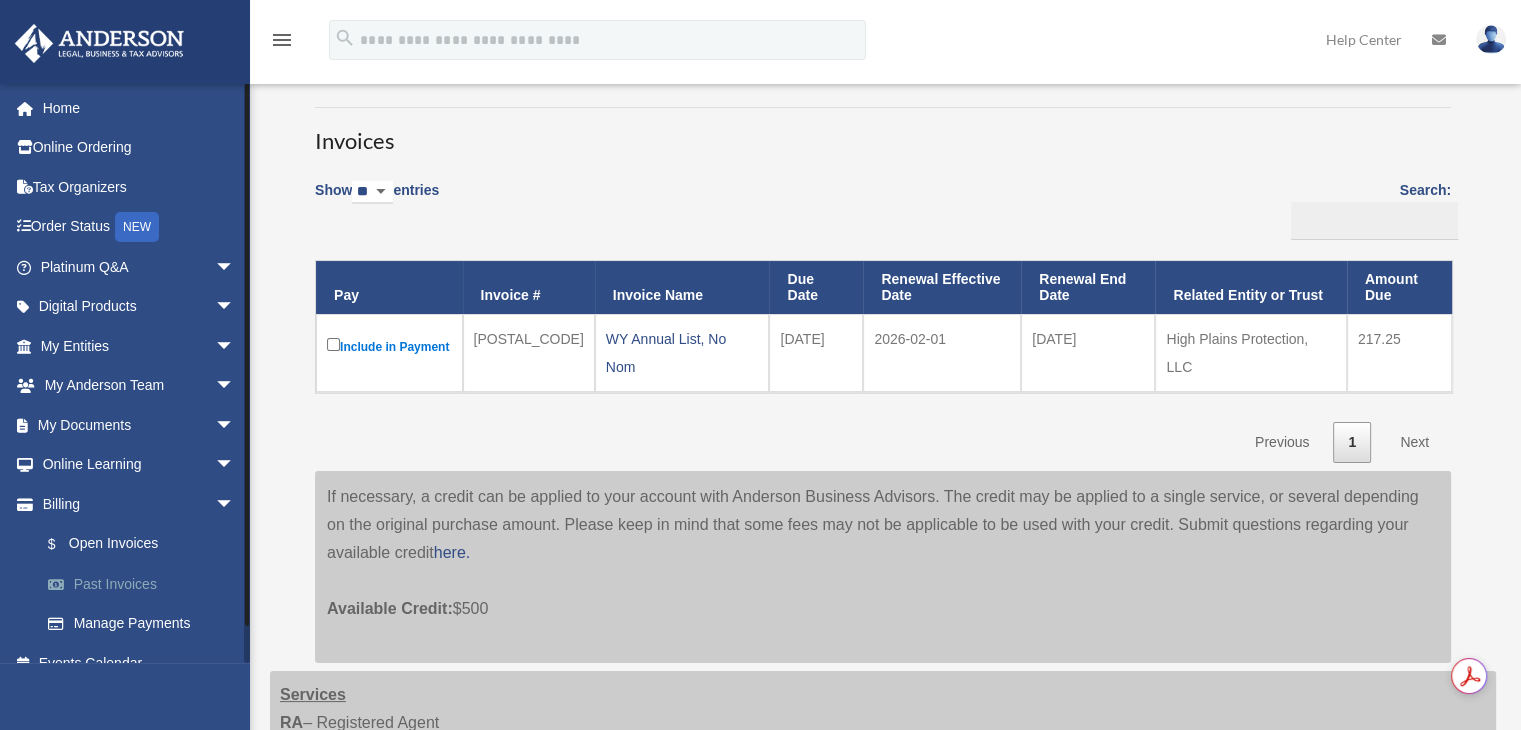 click on "Past Invoices" at bounding box center (146, 584) 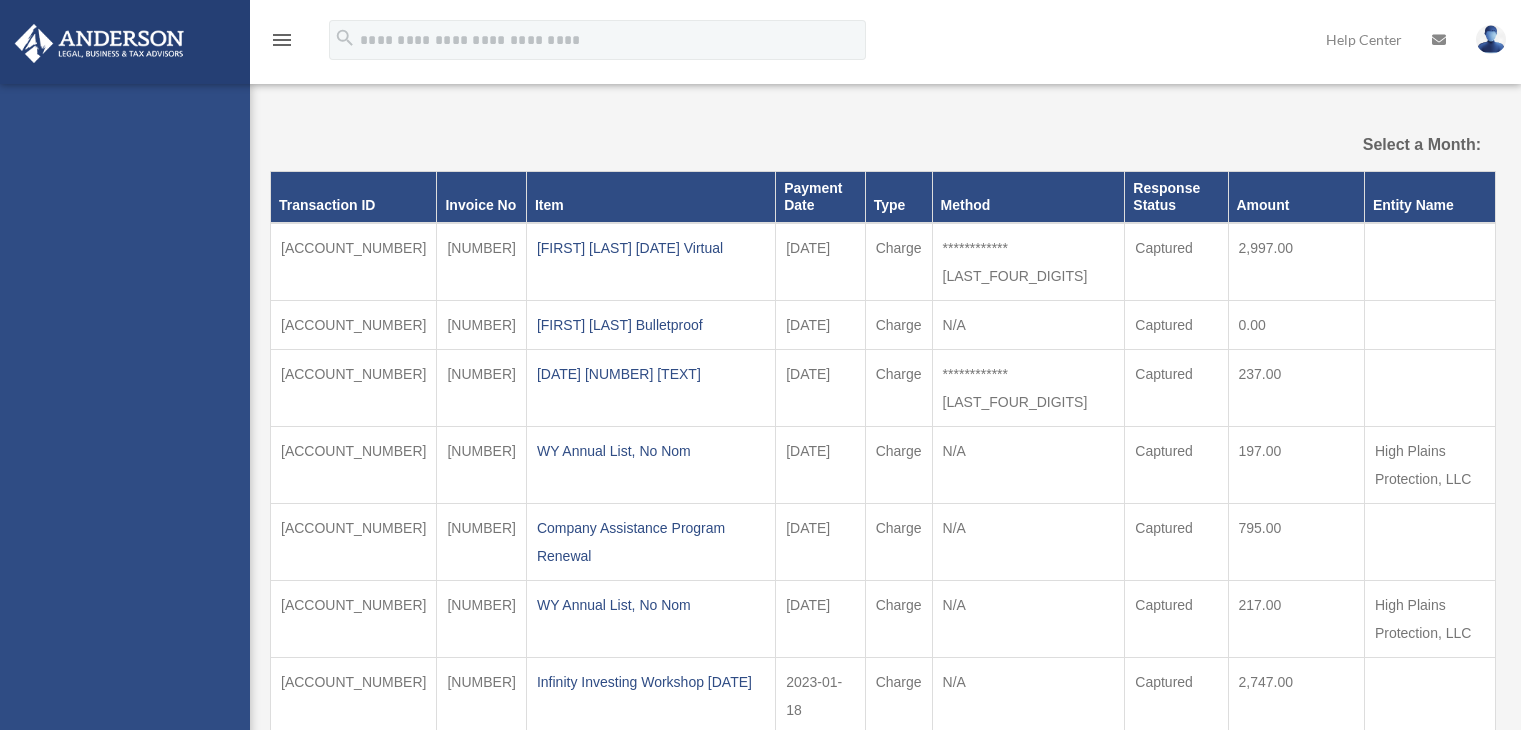 scroll, scrollTop: 0, scrollLeft: 0, axis: both 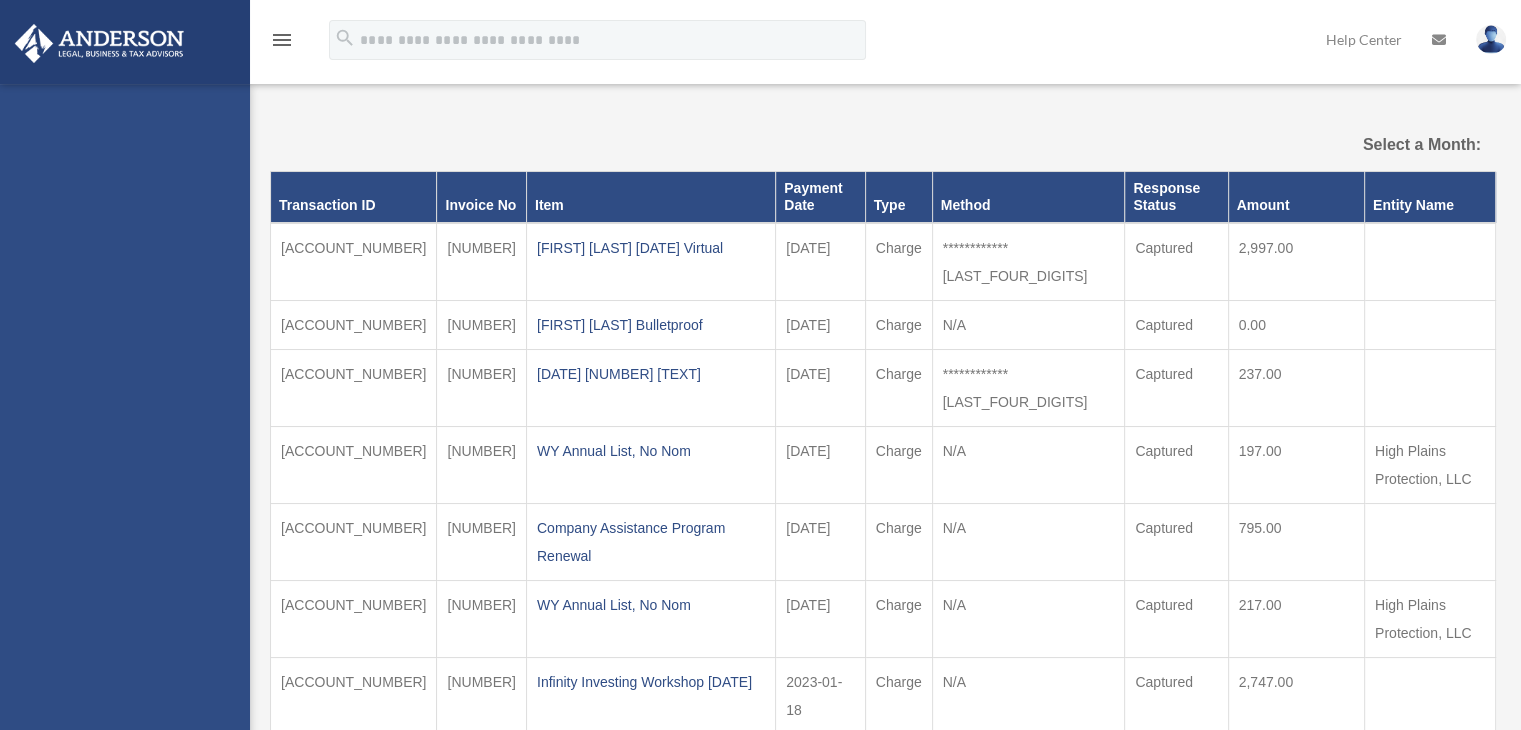 select 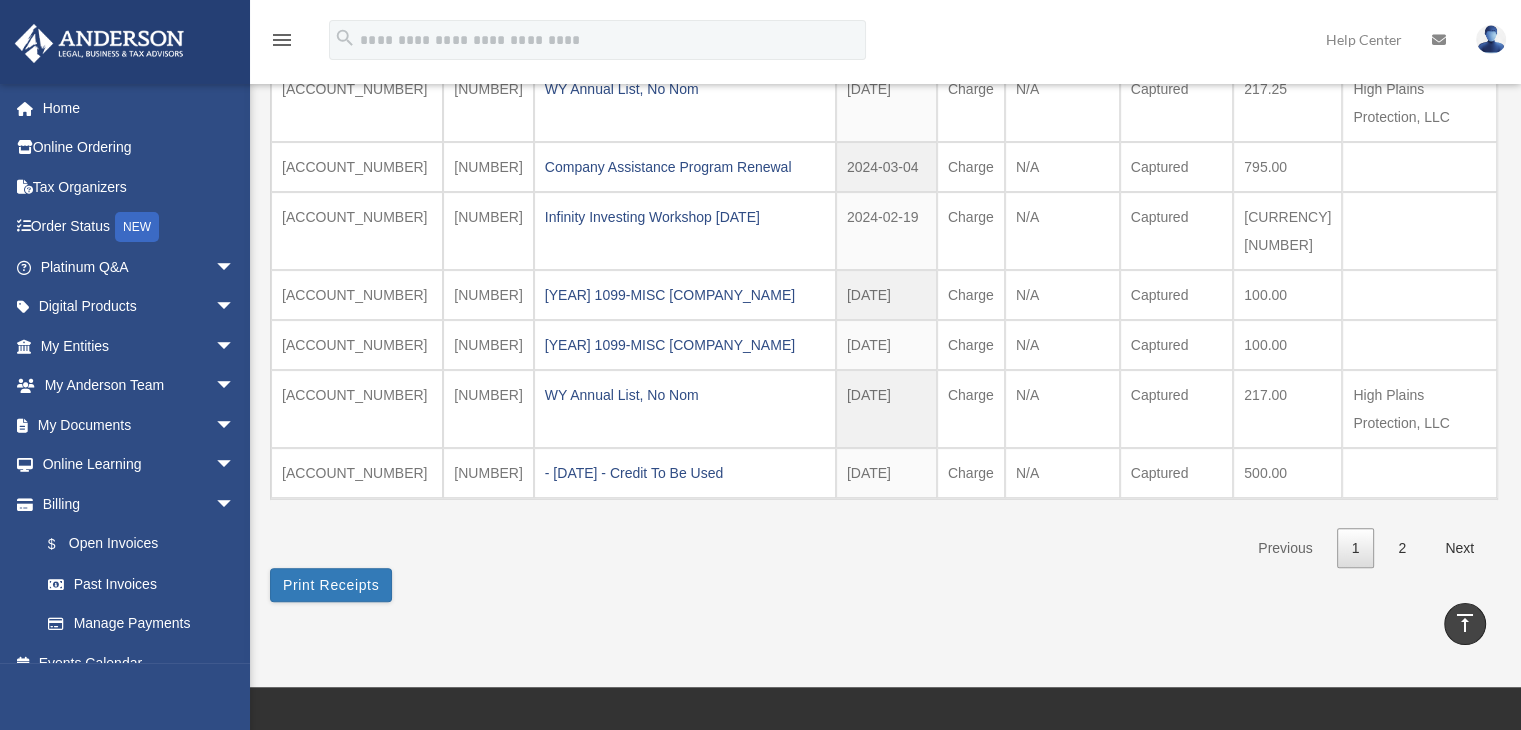 scroll, scrollTop: 440, scrollLeft: 0, axis: vertical 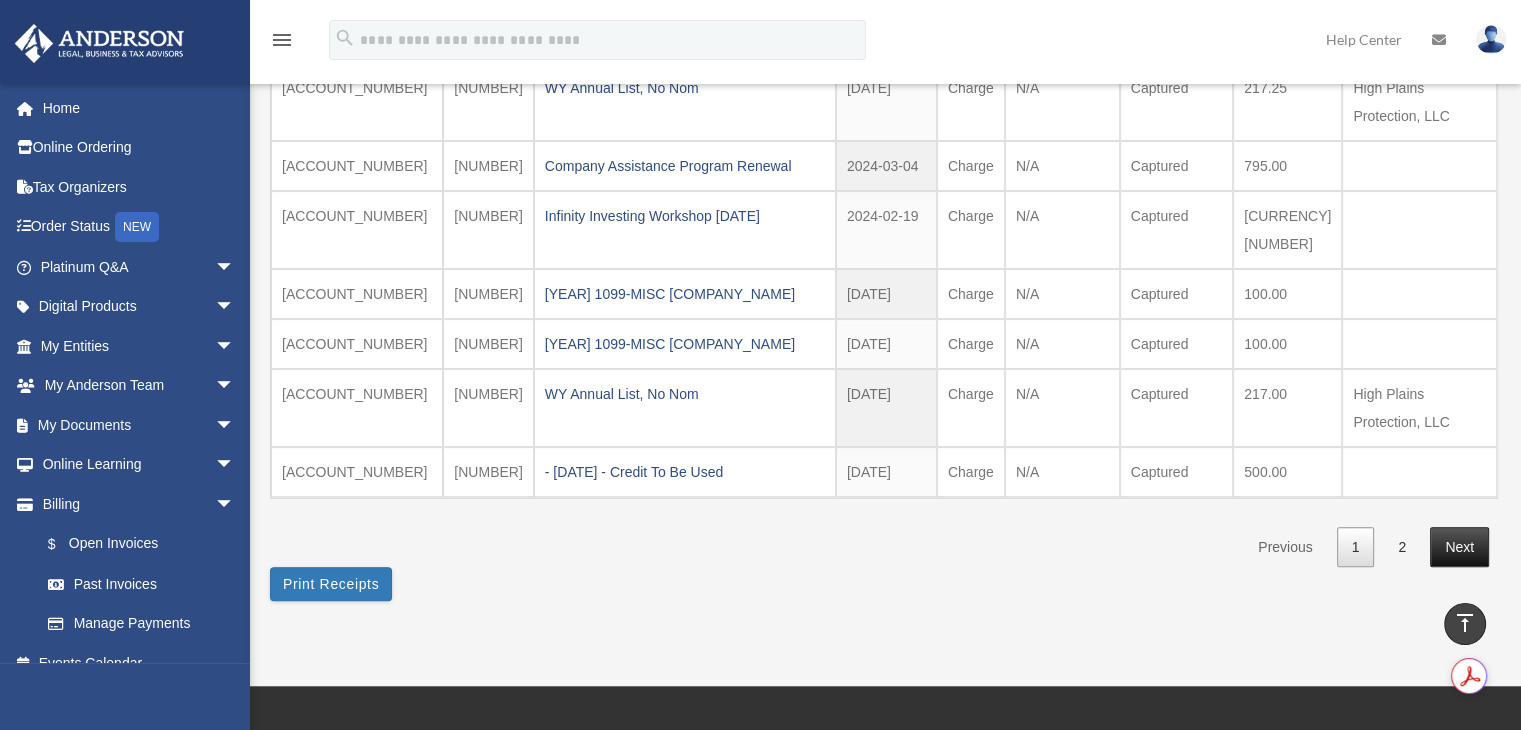 click on "Next" at bounding box center [1459, 547] 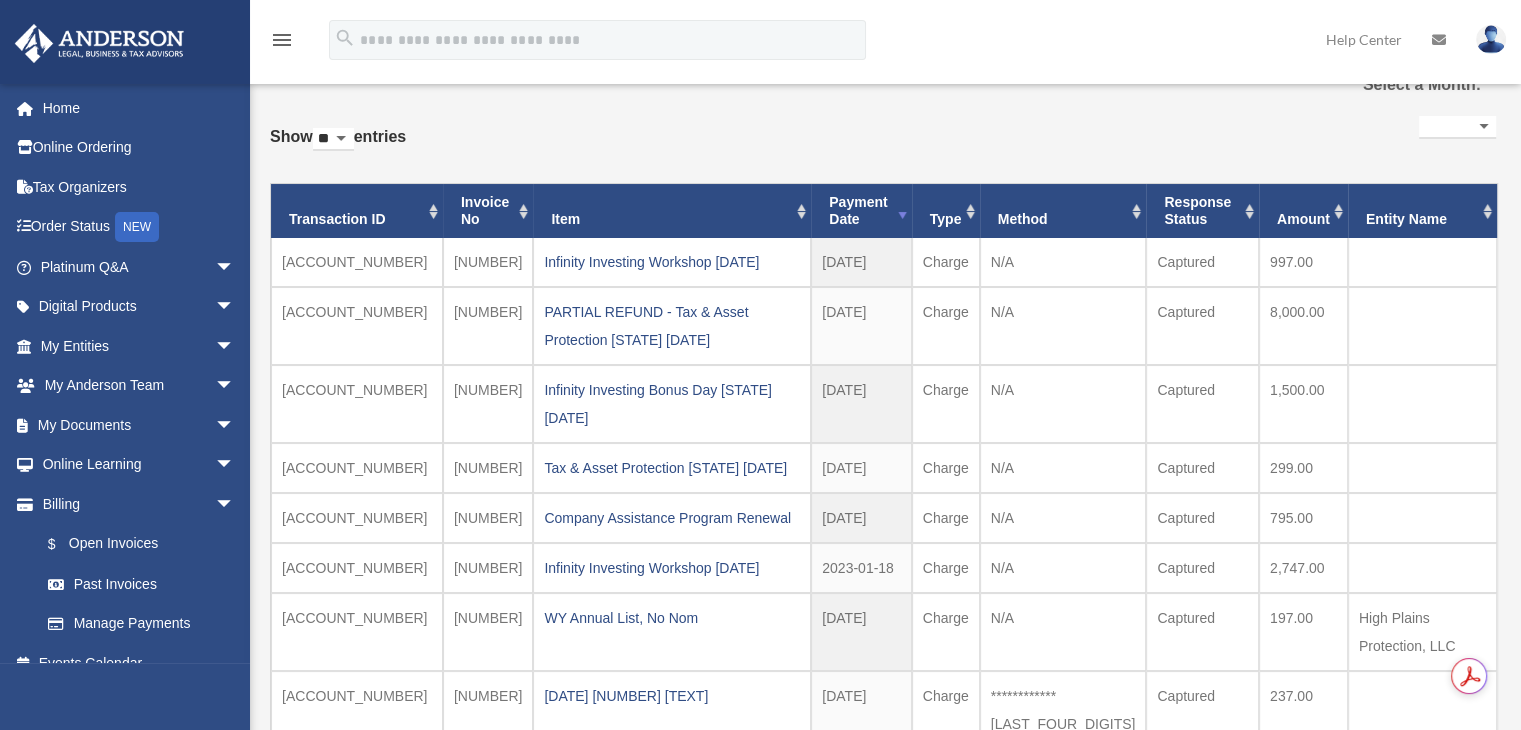 scroll, scrollTop: 0, scrollLeft: 0, axis: both 